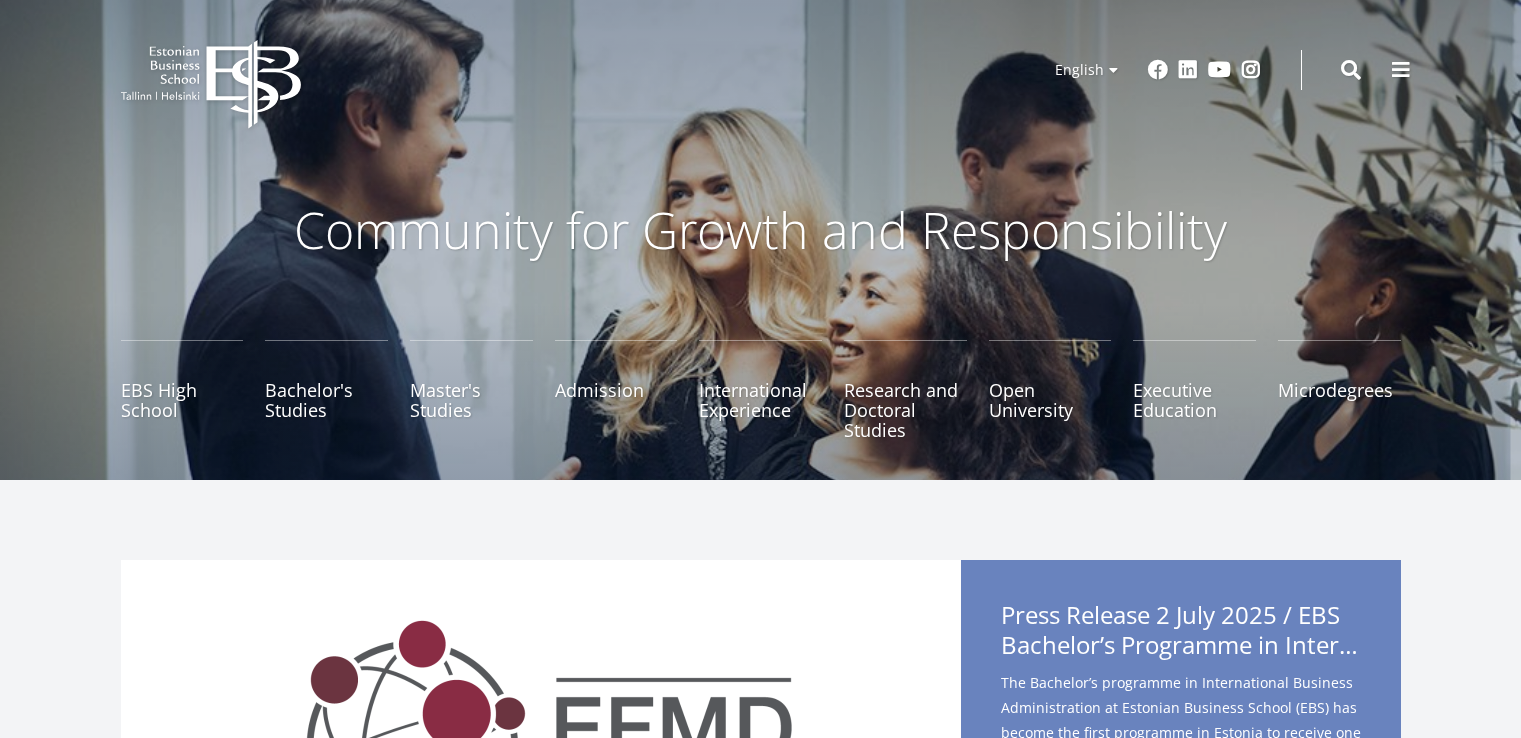 scroll, scrollTop: 0, scrollLeft: 0, axis: both 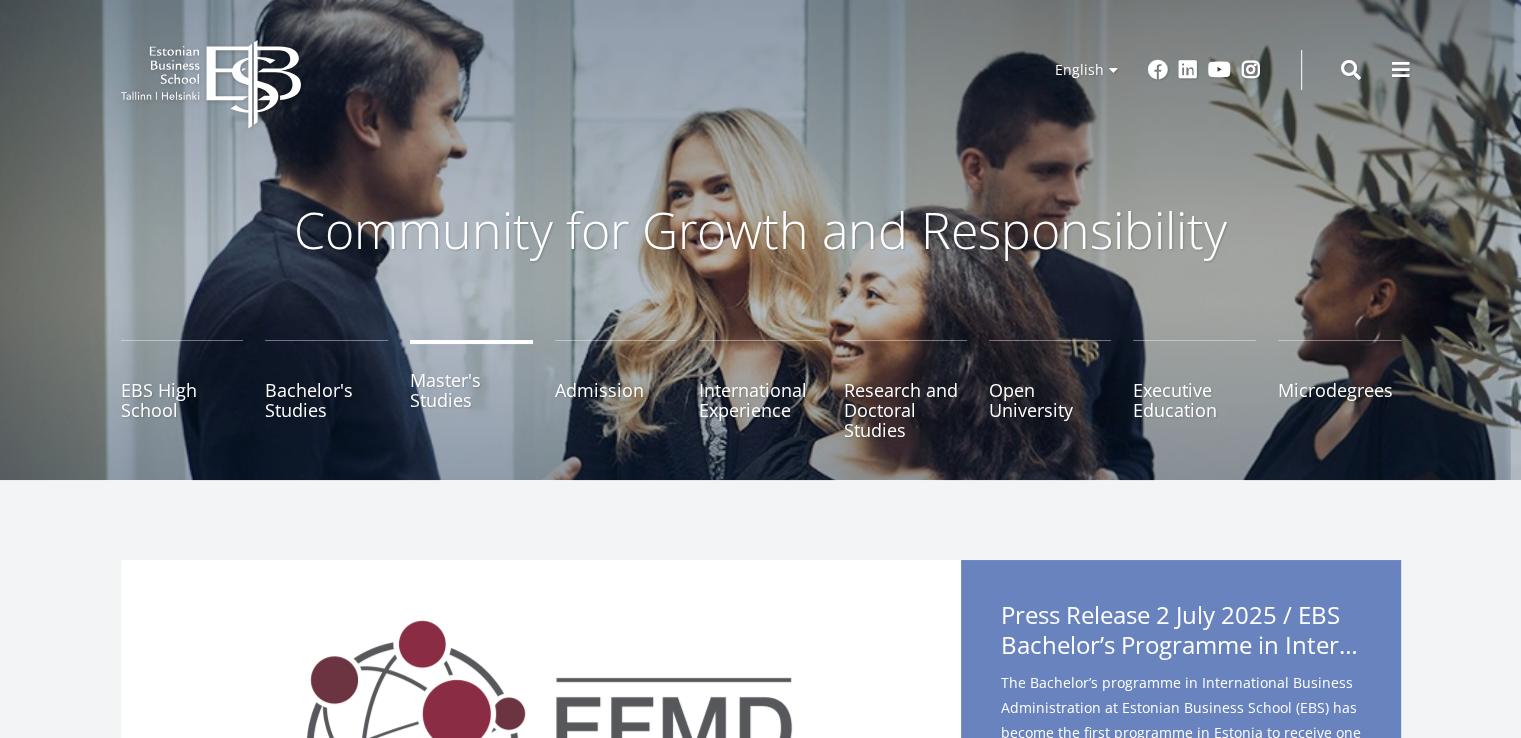 click on "Master's Studies" at bounding box center [471, 390] 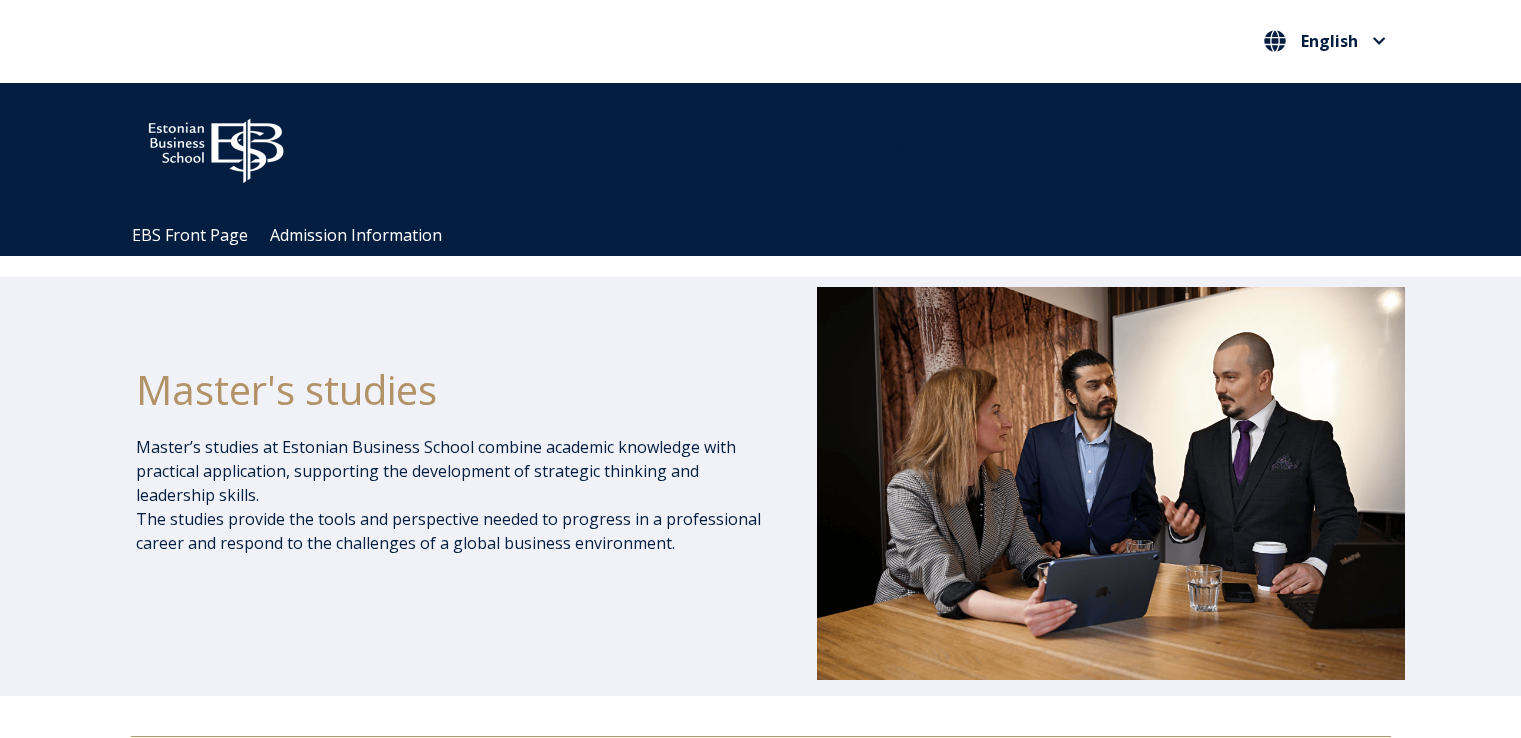 scroll, scrollTop: 1768, scrollLeft: 0, axis: vertical 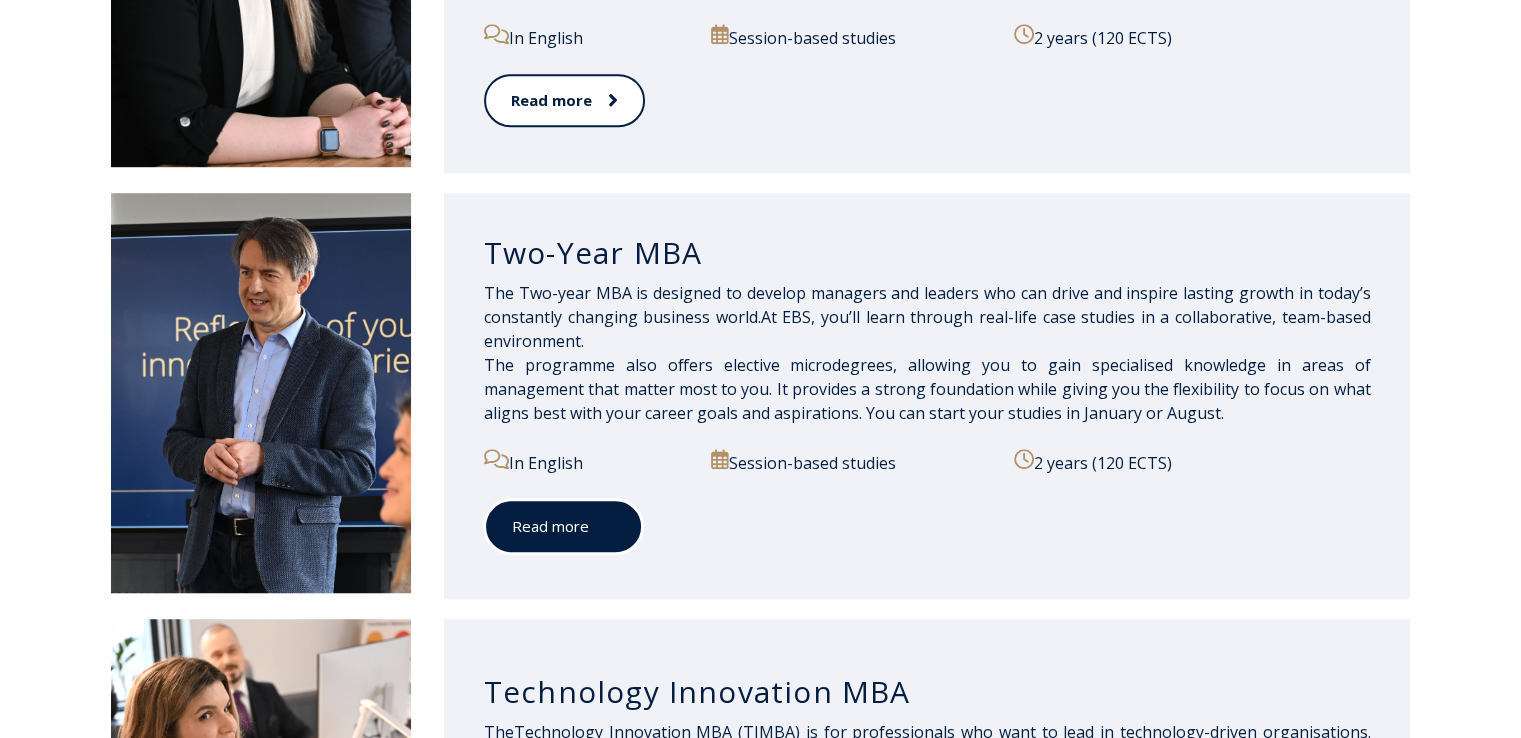click on "Read more" at bounding box center [563, 526] 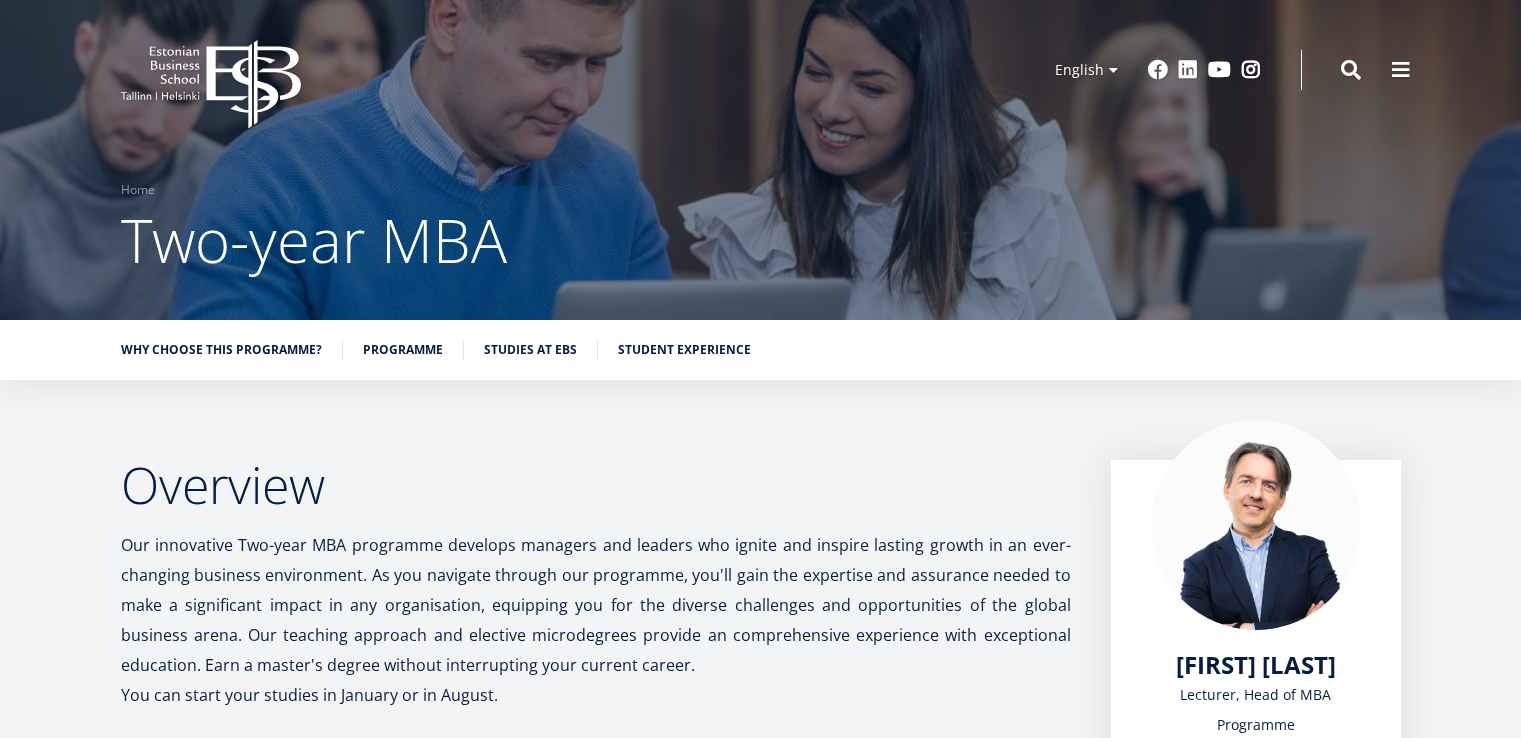 scroll, scrollTop: 303, scrollLeft: 0, axis: vertical 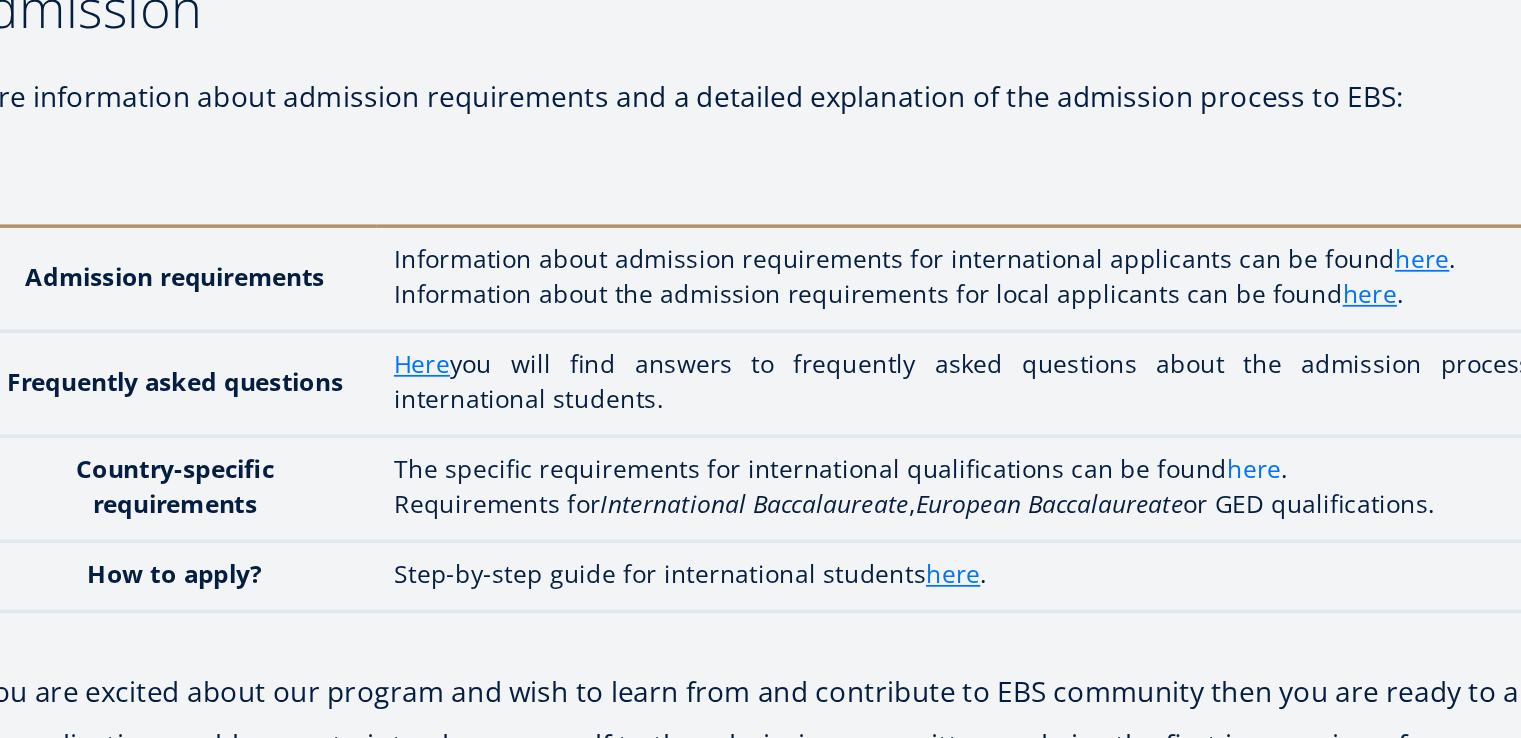 click on "here" at bounding box center (862, 574) 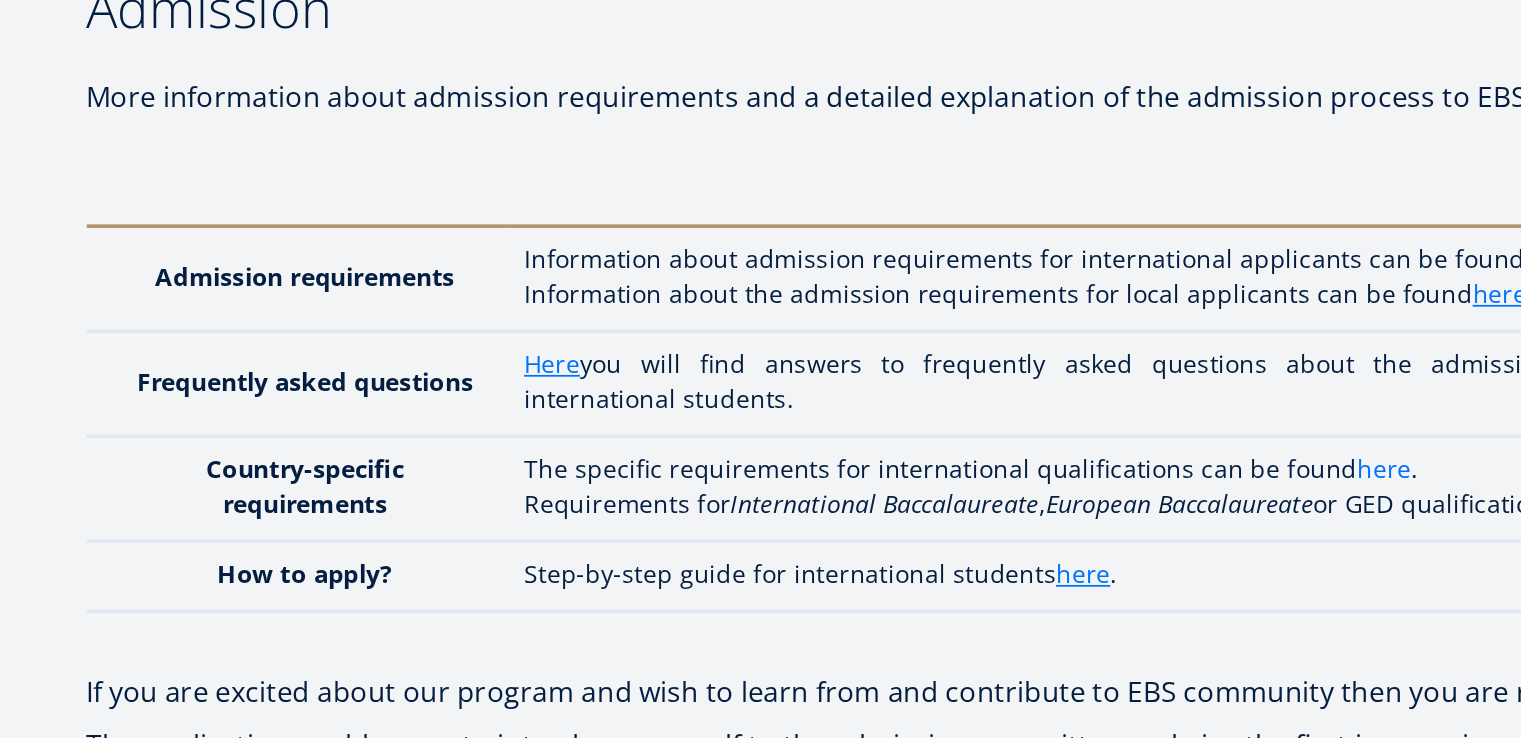click on "here" at bounding box center [862, 574] 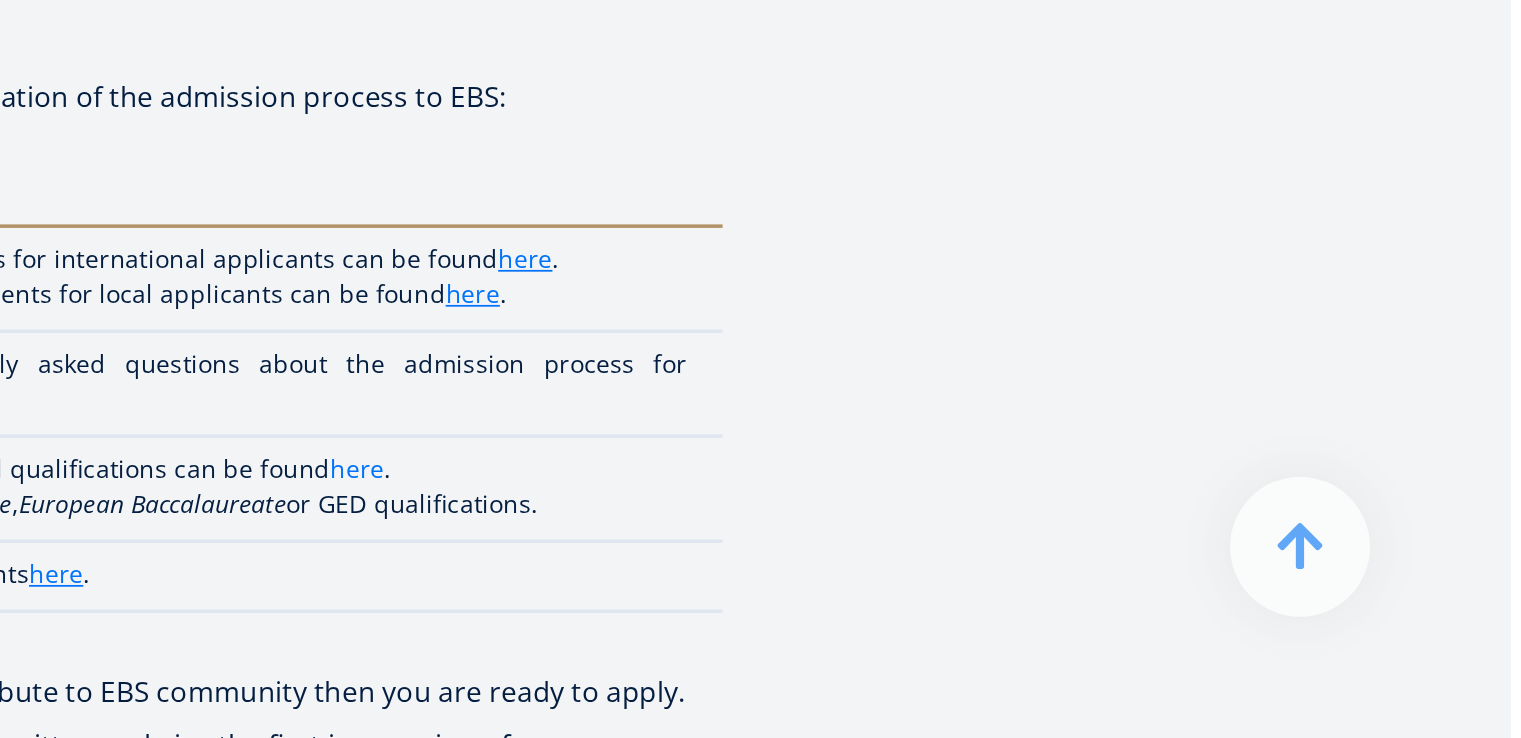 scroll, scrollTop: 5424, scrollLeft: 0, axis: vertical 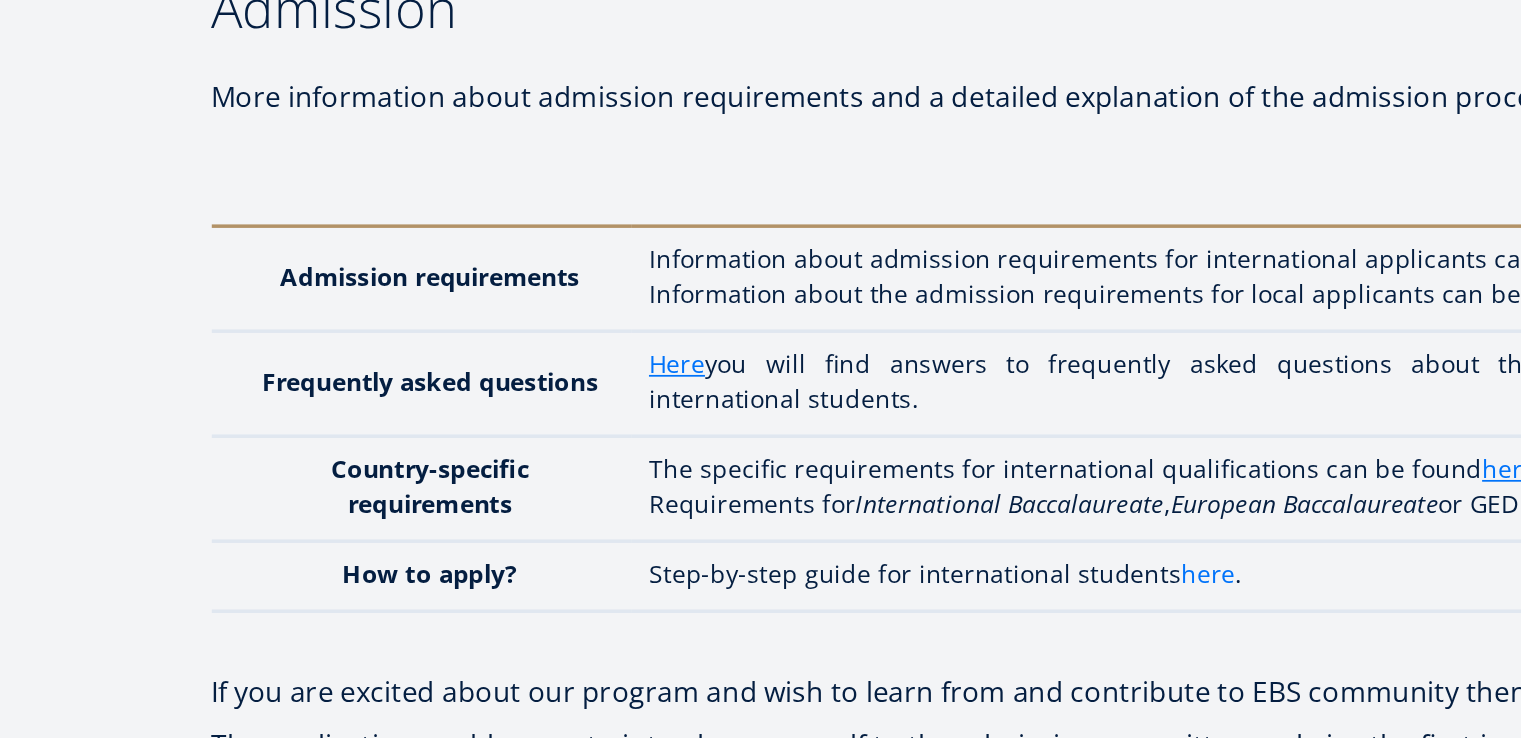 click on "here" at bounding box center (690, 634) 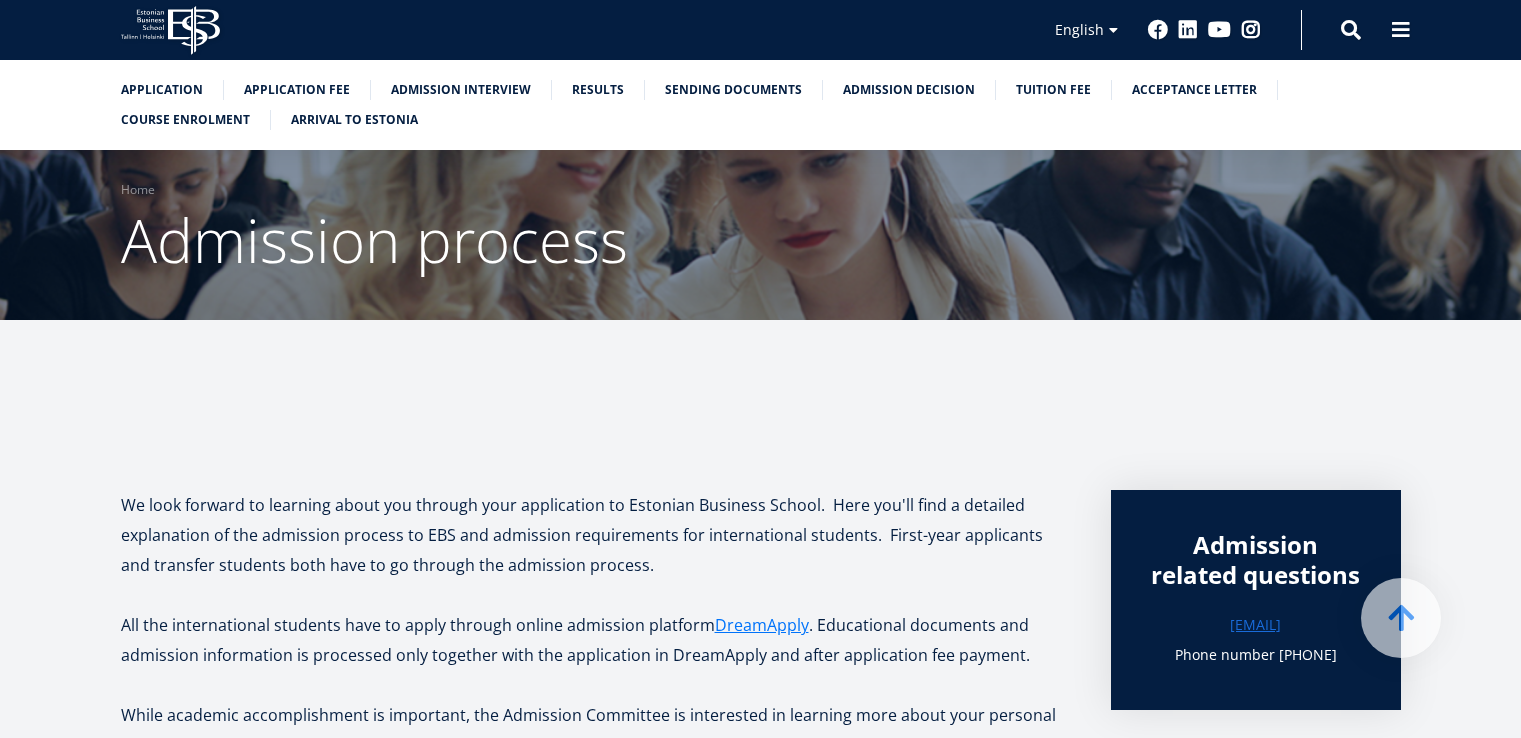 scroll, scrollTop: 385, scrollLeft: 0, axis: vertical 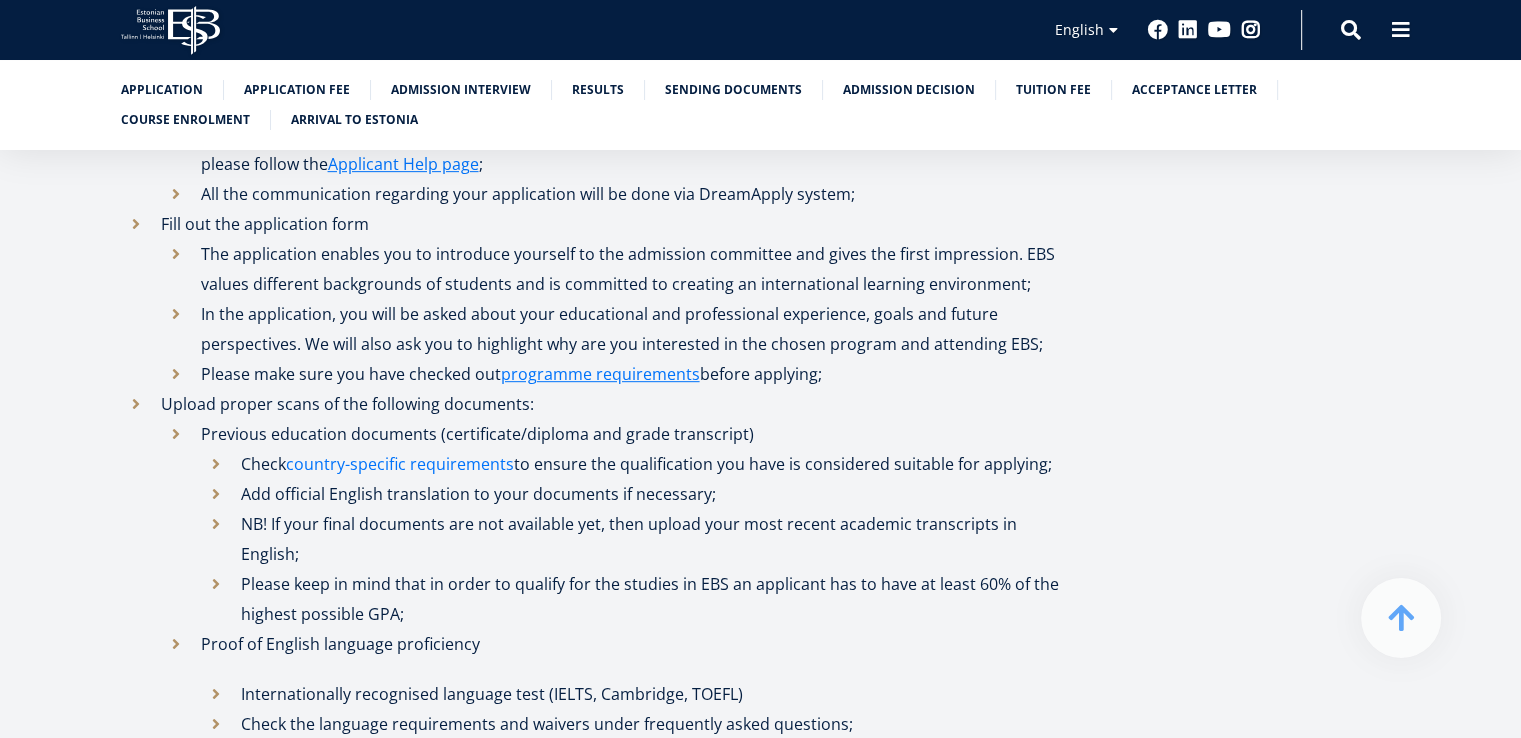 click on "country-specific requirements" at bounding box center [400, 464] 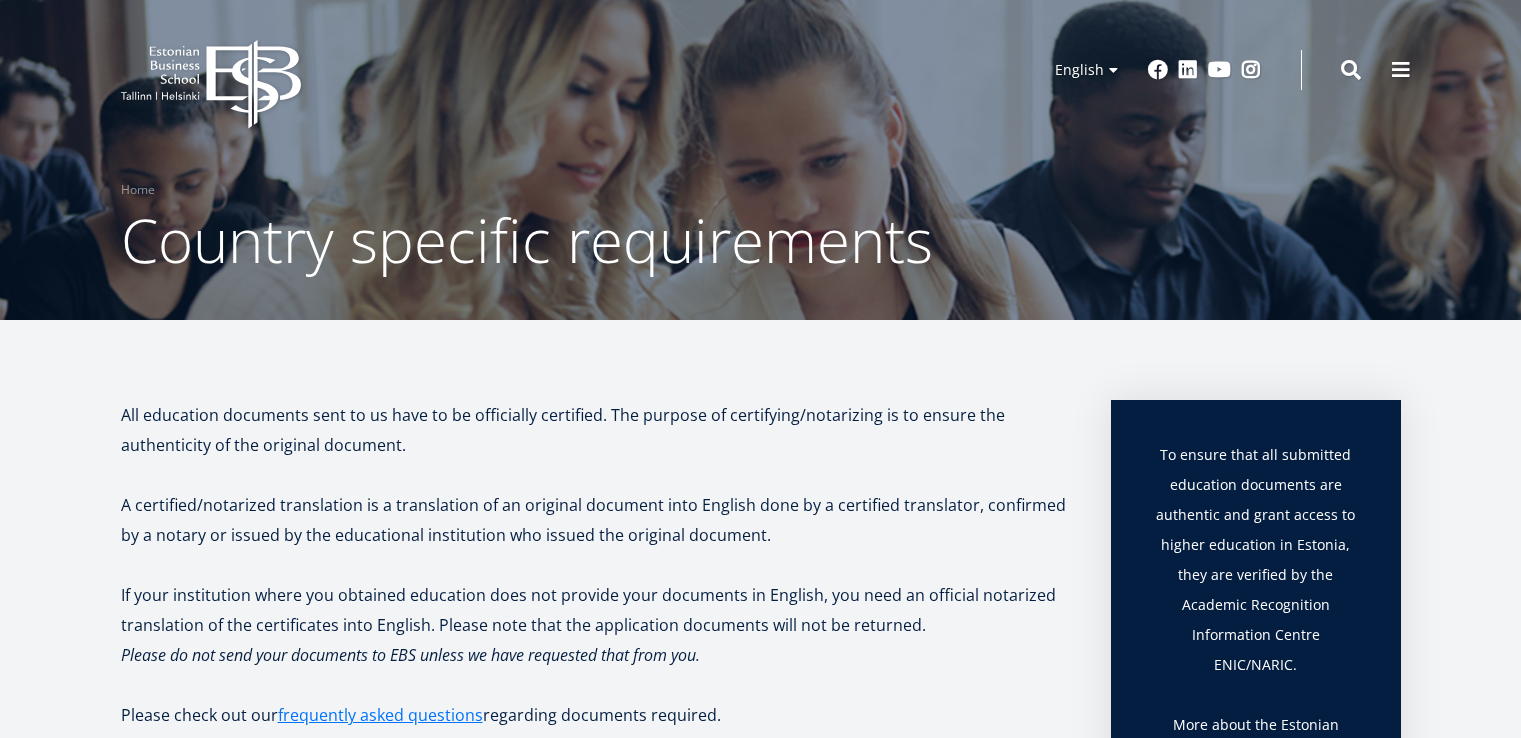 scroll, scrollTop: 0, scrollLeft: 0, axis: both 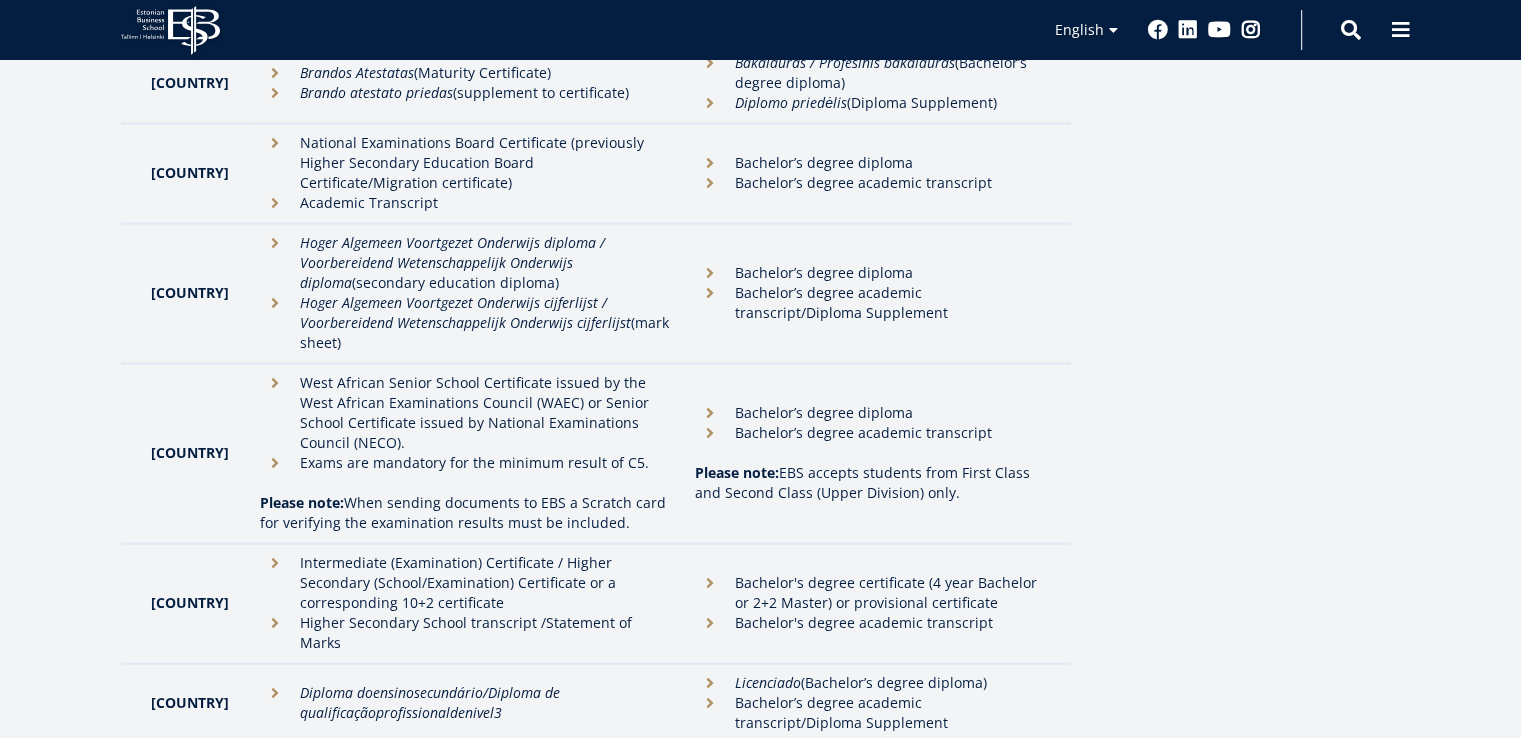 click on "Bachelor’s degree academic transcript" at bounding box center [872, 433] 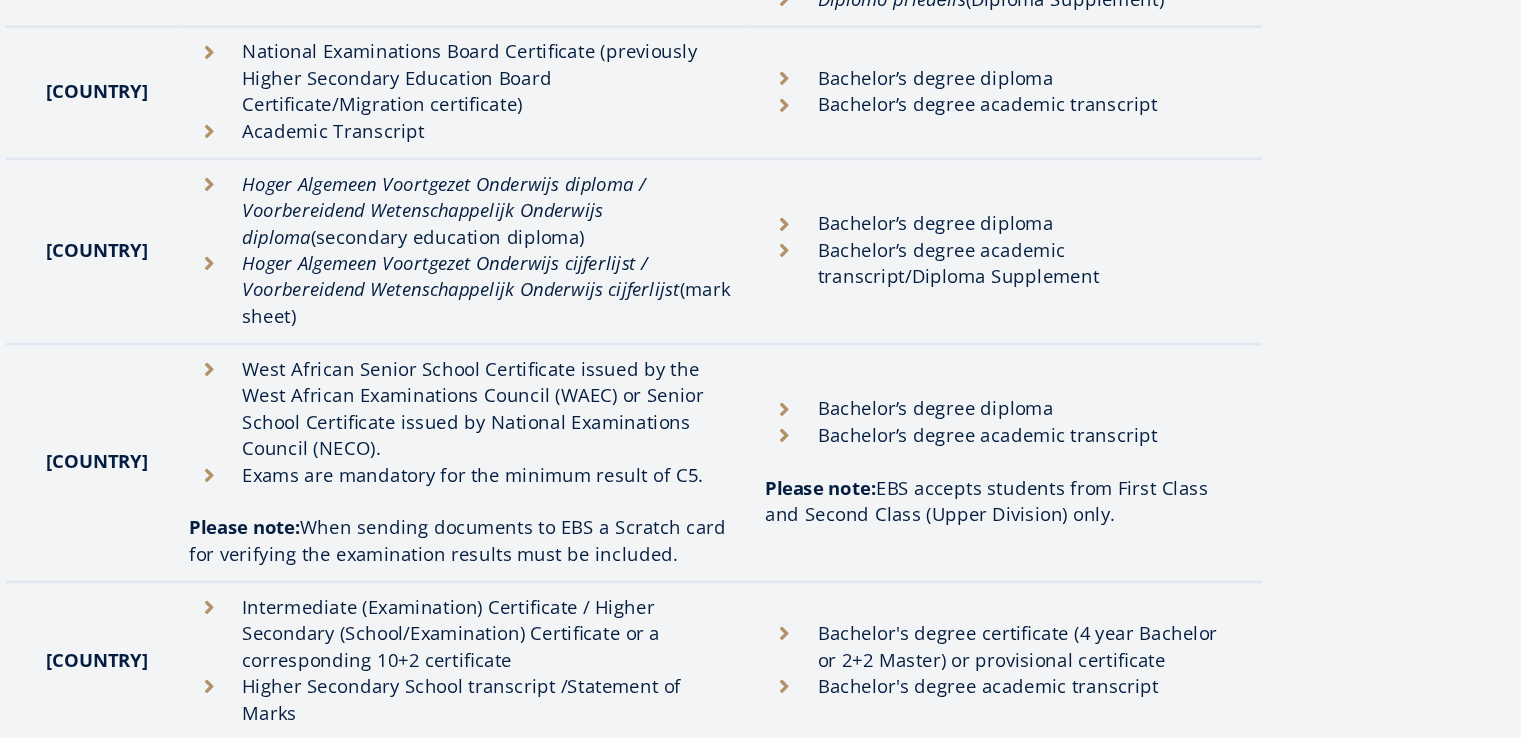 scroll, scrollTop: 3822, scrollLeft: 0, axis: vertical 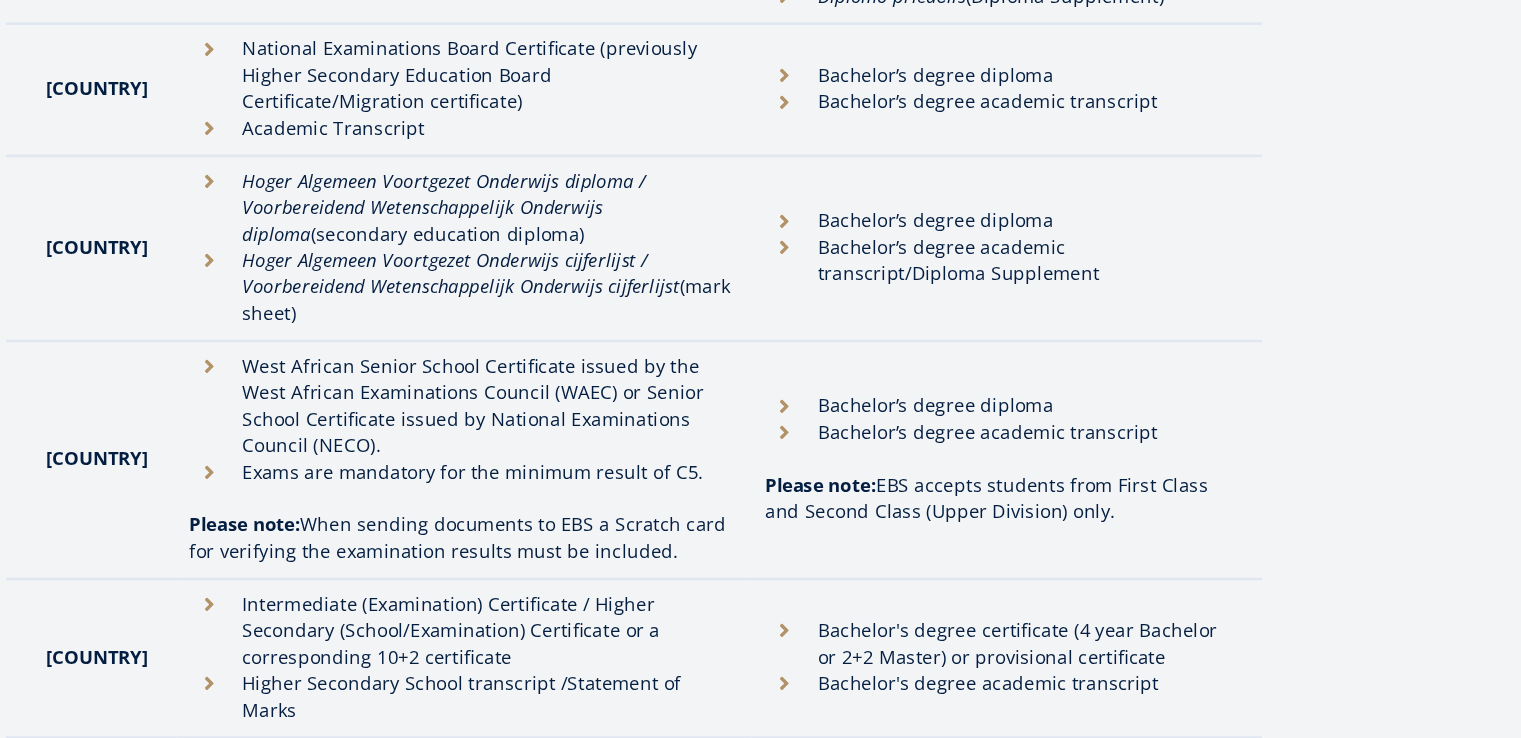 click on "Bachelor’s degree academic transcript" at bounding box center (872, 506) 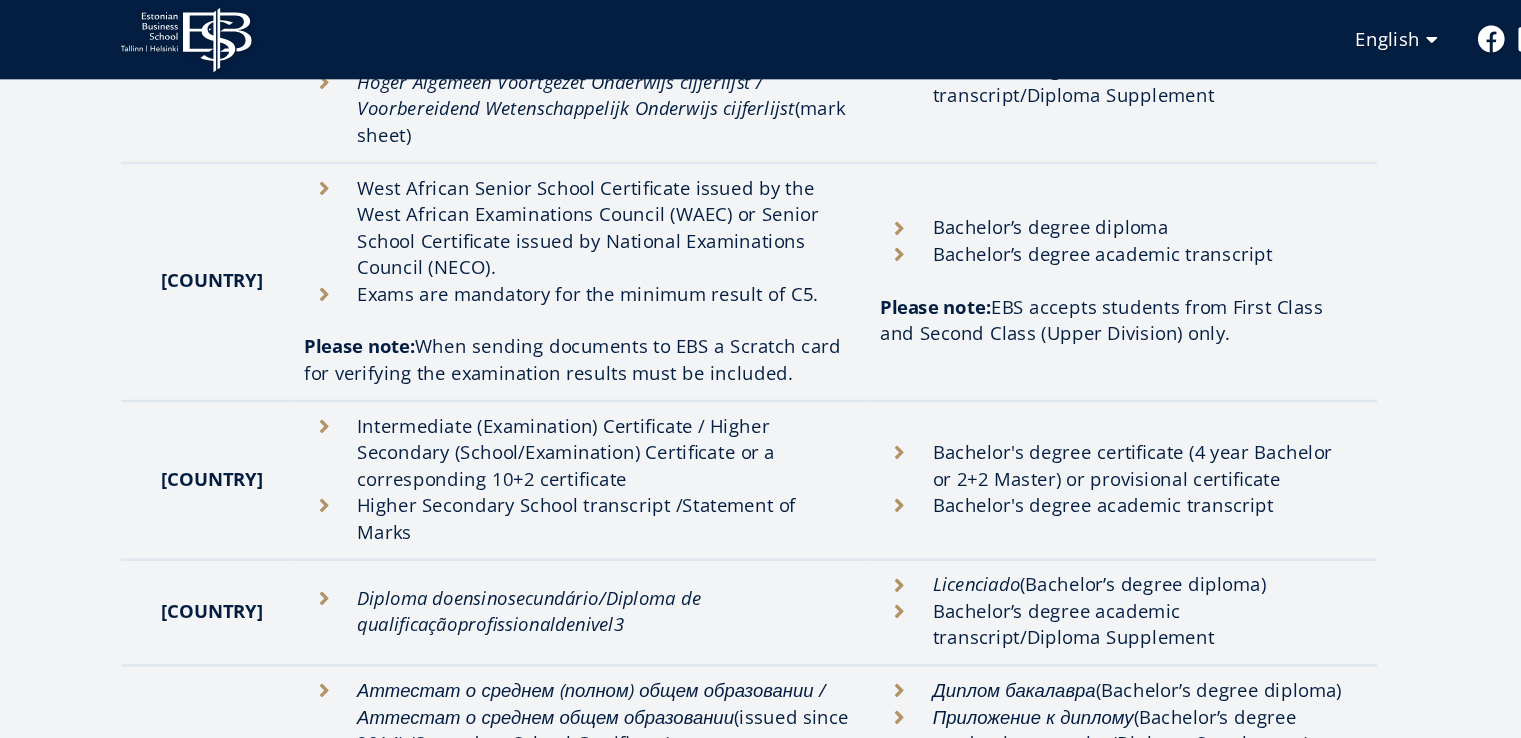 scroll, scrollTop: 4135, scrollLeft: 0, axis: vertical 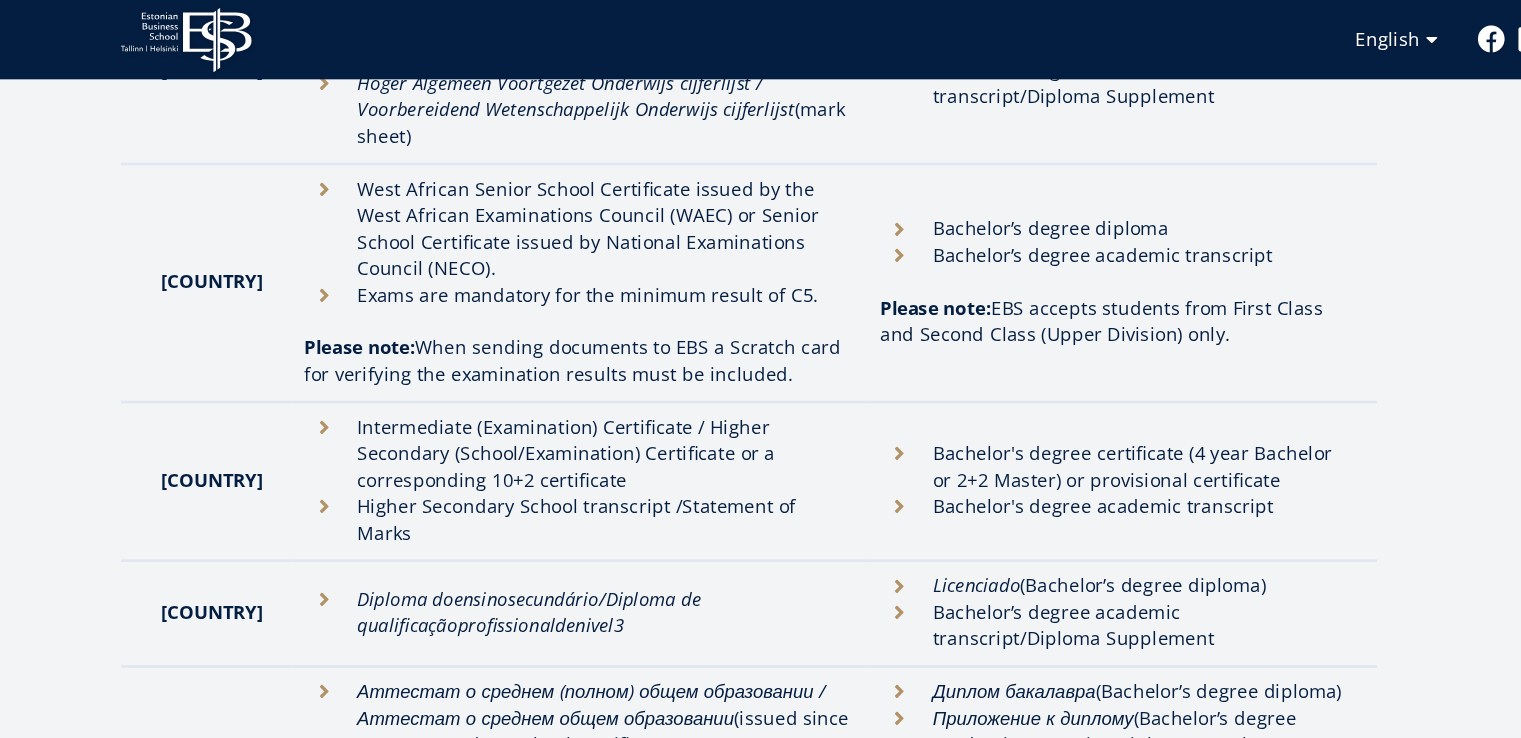 click on "Bachelor’s degree diploma" at bounding box center [872, 173] 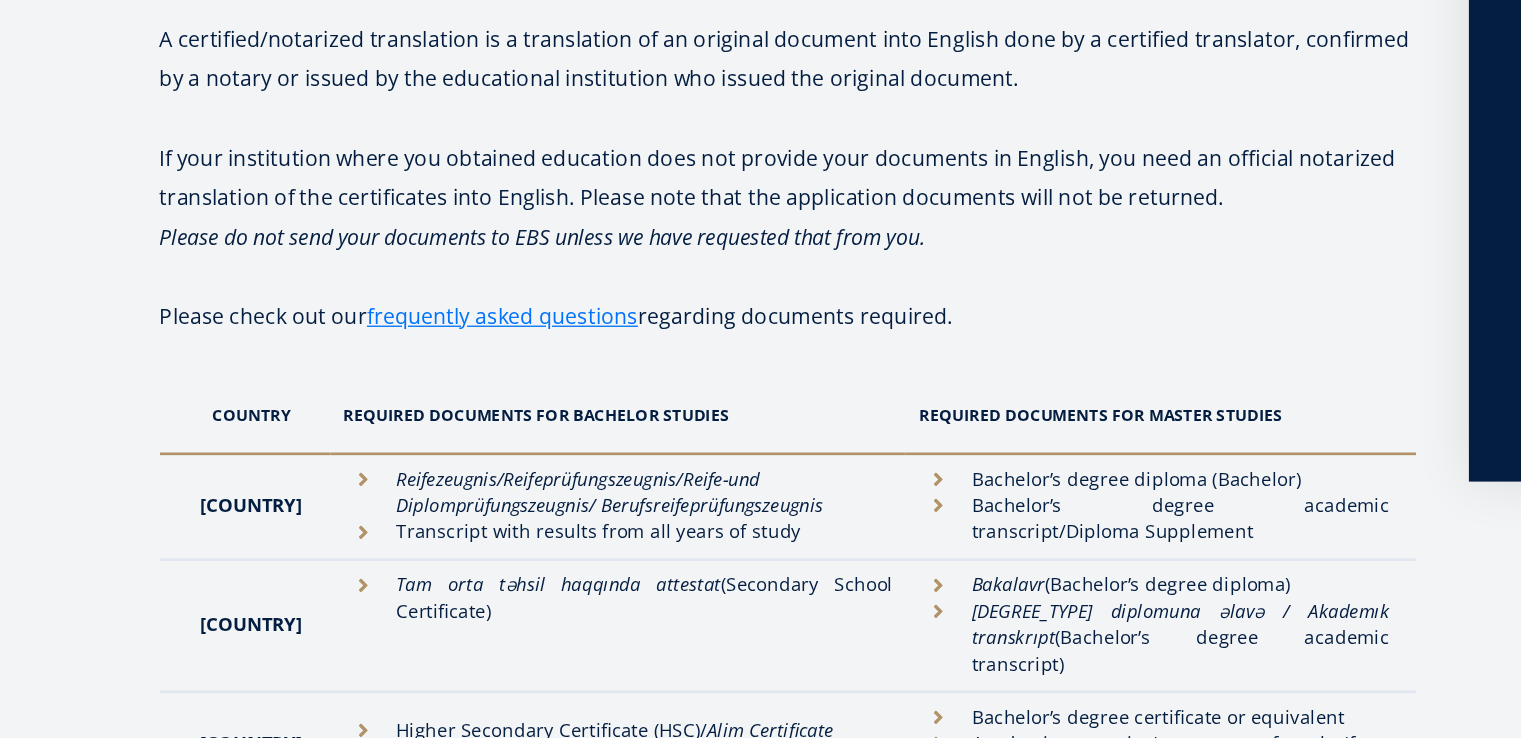 scroll, scrollTop: 0, scrollLeft: 0, axis: both 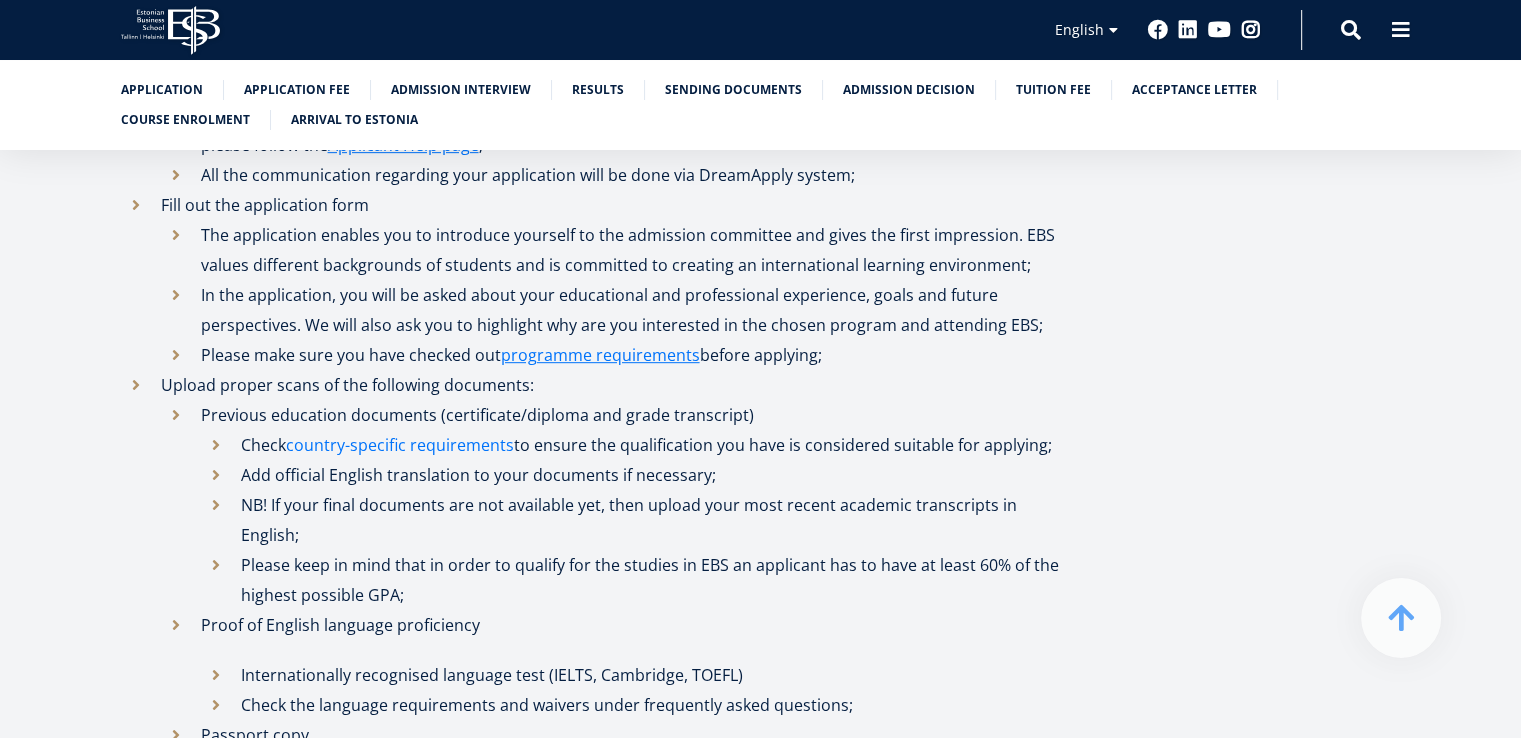 click on "country-specific requirements" at bounding box center [400, 445] 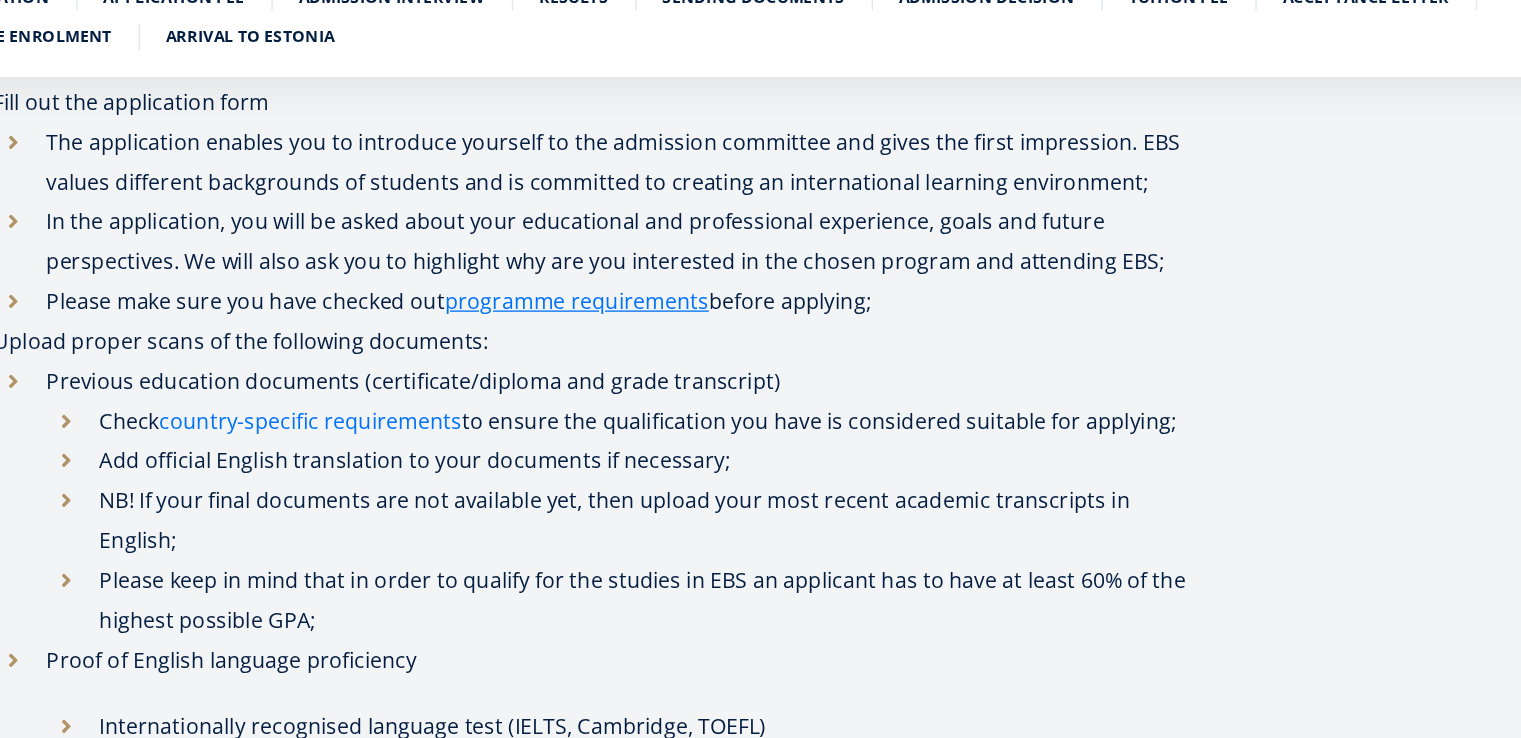 scroll, scrollTop: 996, scrollLeft: 0, axis: vertical 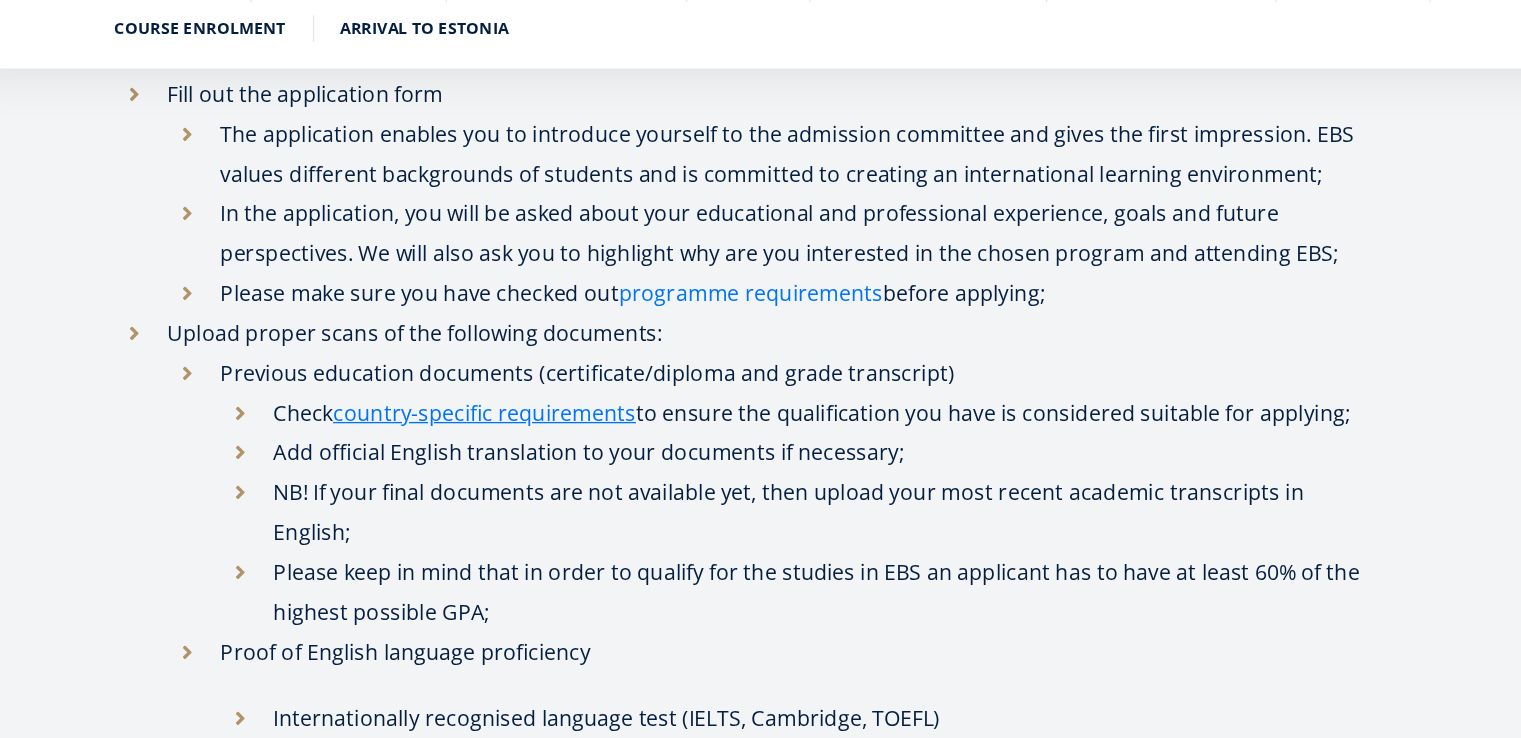 click on "programme requirements" at bounding box center [600, 319] 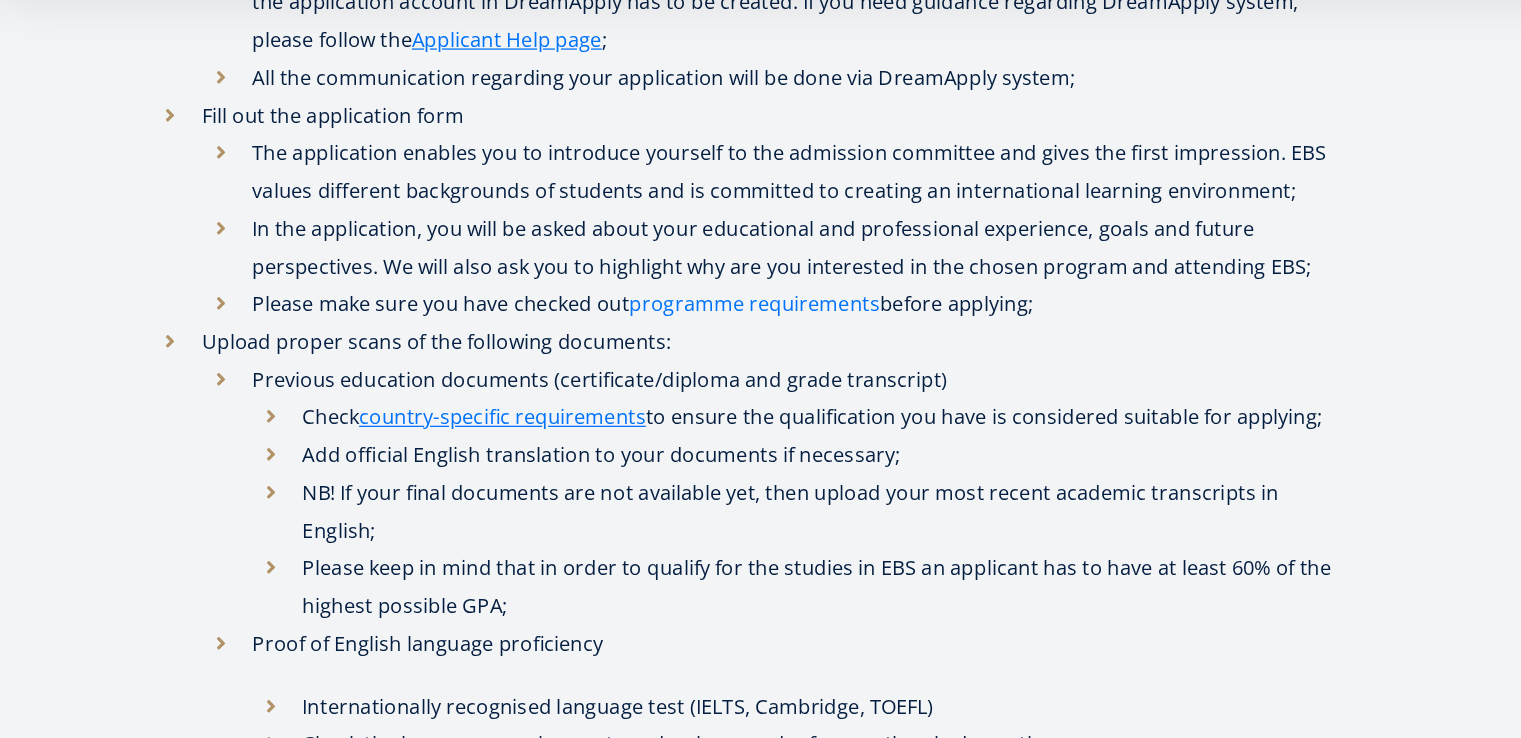 scroll, scrollTop: 960, scrollLeft: 0, axis: vertical 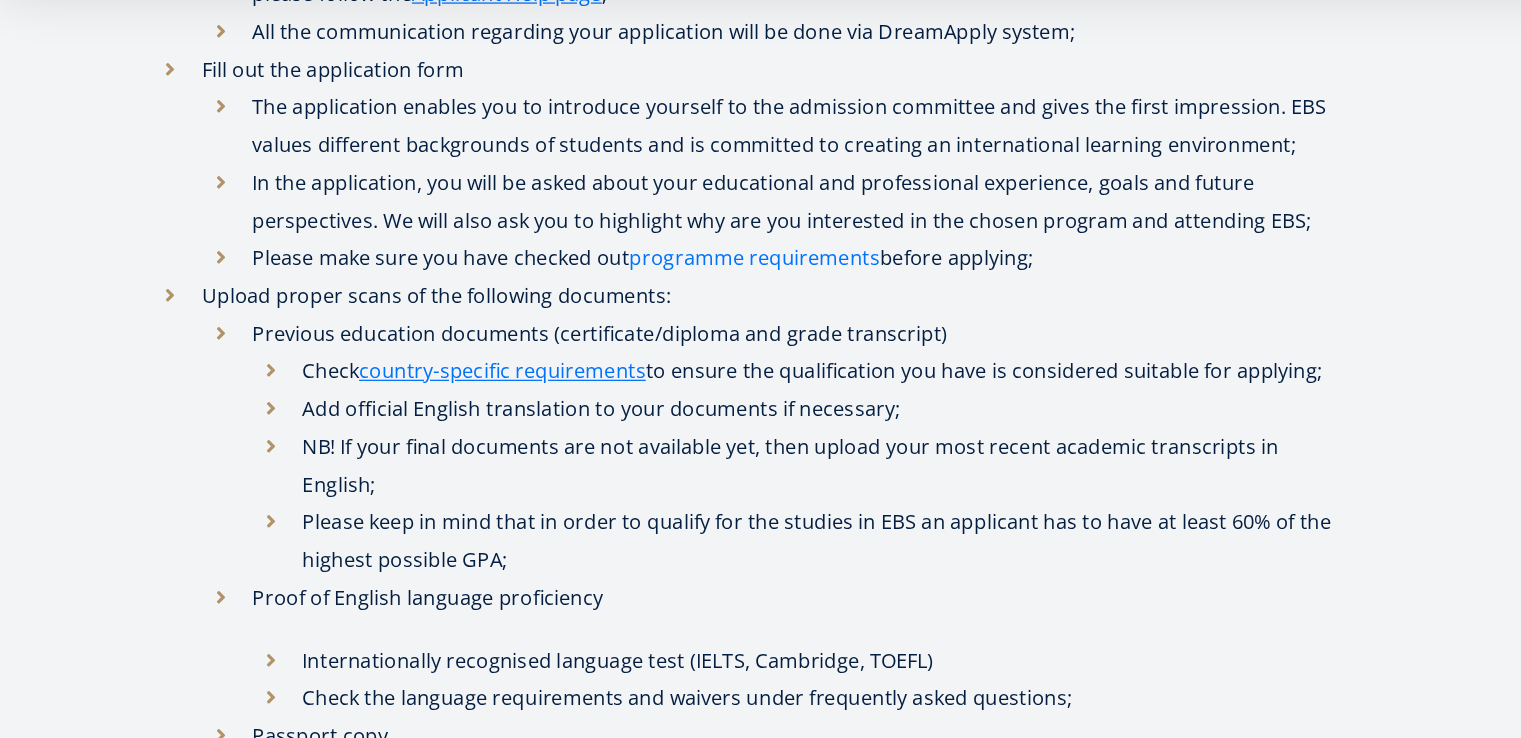 click on "programme requirements" at bounding box center [600, 355] 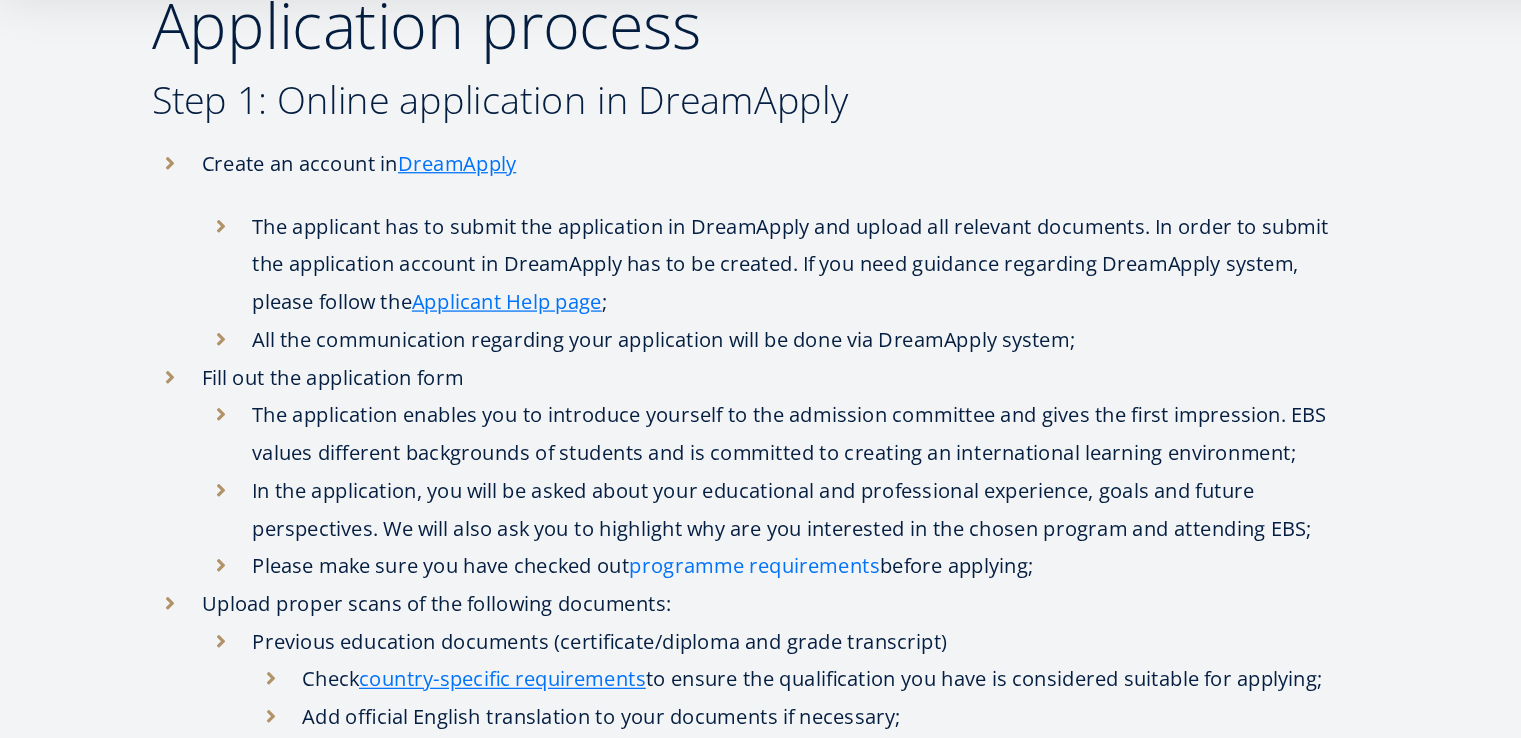 scroll, scrollTop: 718, scrollLeft: 0, axis: vertical 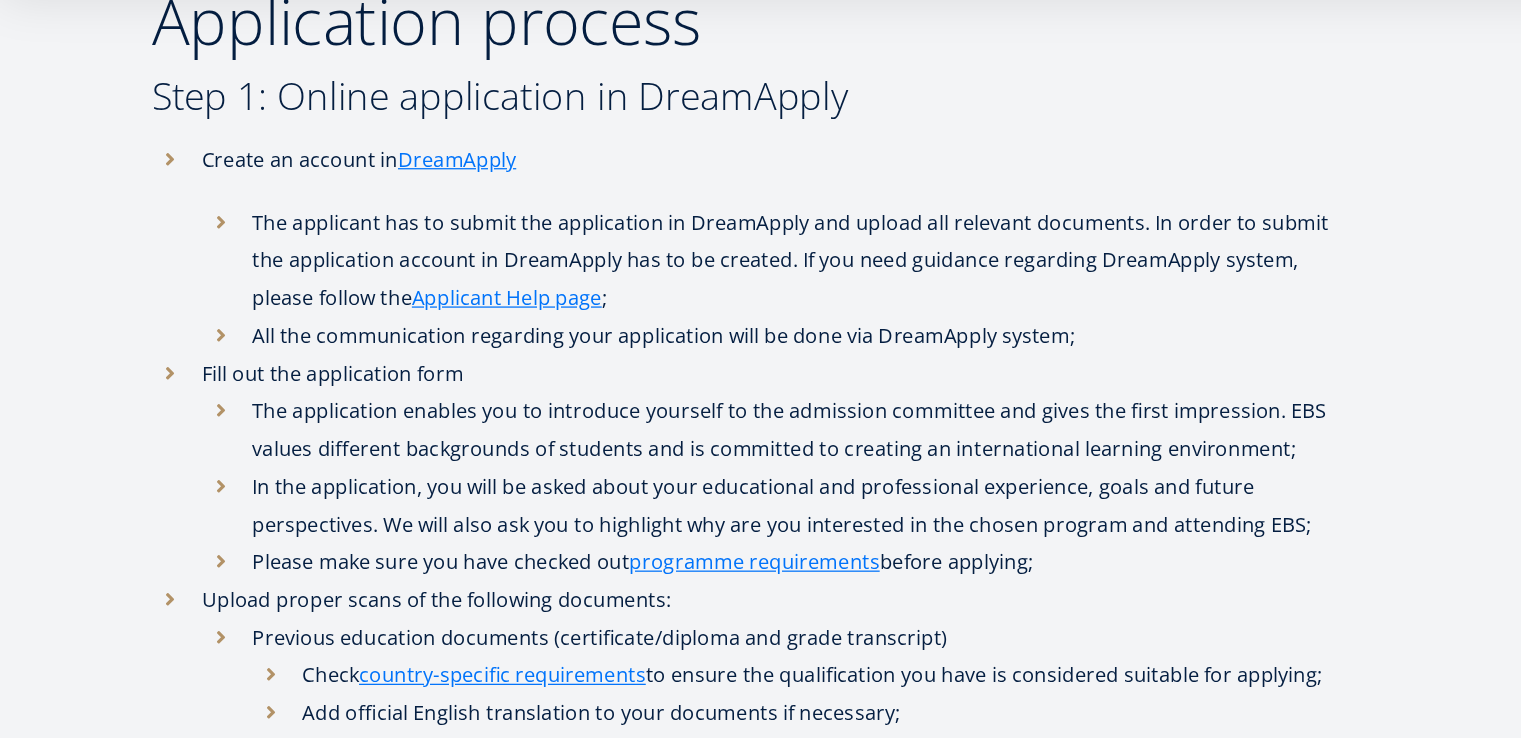 click on "We look forward to learning about you through your application to Estonian Business School.  Here you'll find a detailed explanation of the admission process to EBS and admission requirements for international students.  First-year applicants and transfer students both have to go through the admission process.
All the international students have to apply through online admission platform  DreamApply . Educational documents and admission information is processed only together with the application in DreamApply and after application fee payment.
While academic accomplishment is important, the Admission Committee is interested in learning more about your personal qualities and talents, extracurricular activities, and personal interests. We encourage you to share with us who you are and what if meaningful for you. This information will help us to understand how you expect to make the most of your time in EBS and how we can help you grow.
Application process
DreamApply
;" at bounding box center [596, 2442] 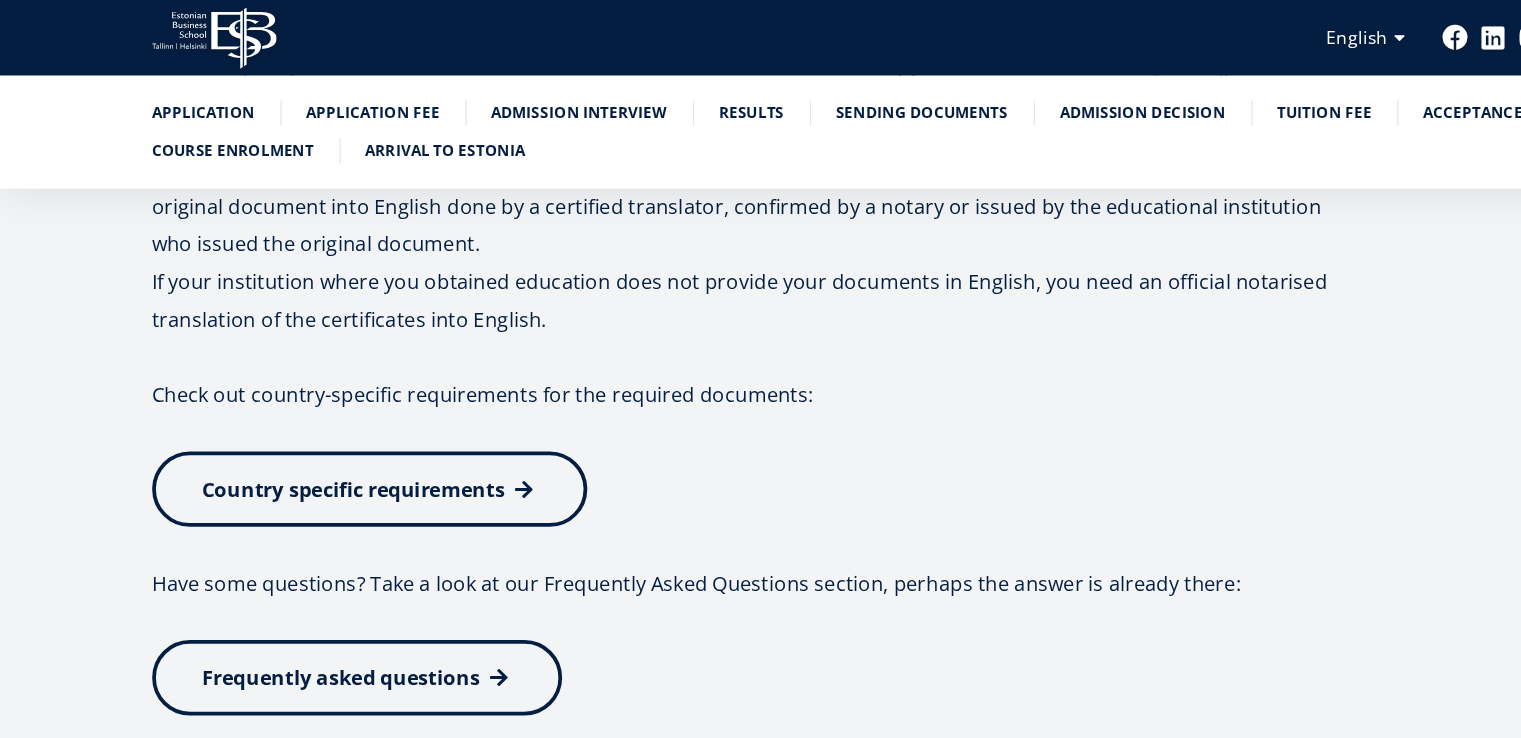 scroll, scrollTop: 3448, scrollLeft: 0, axis: vertical 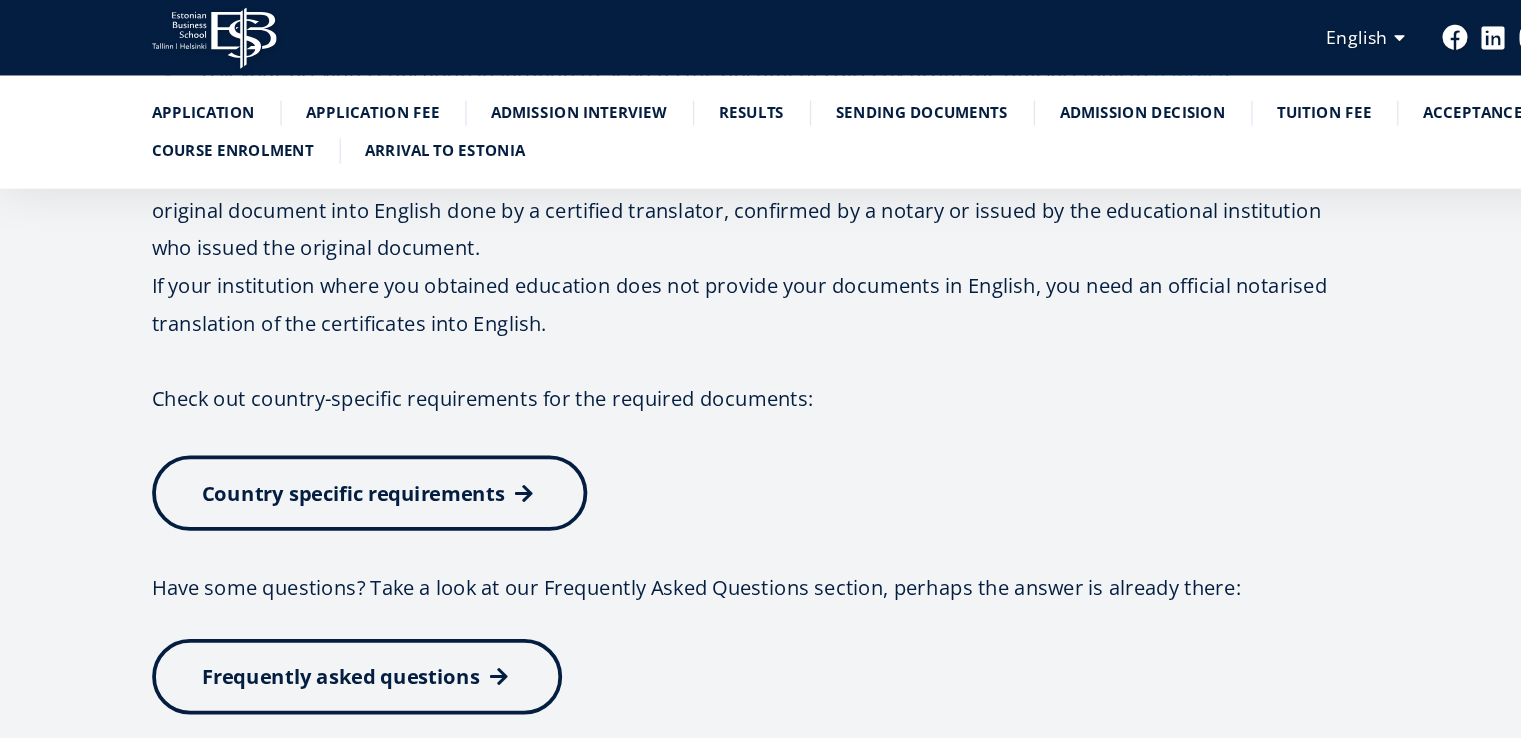 click on "Frequently asked questions" at bounding box center [271, 538] 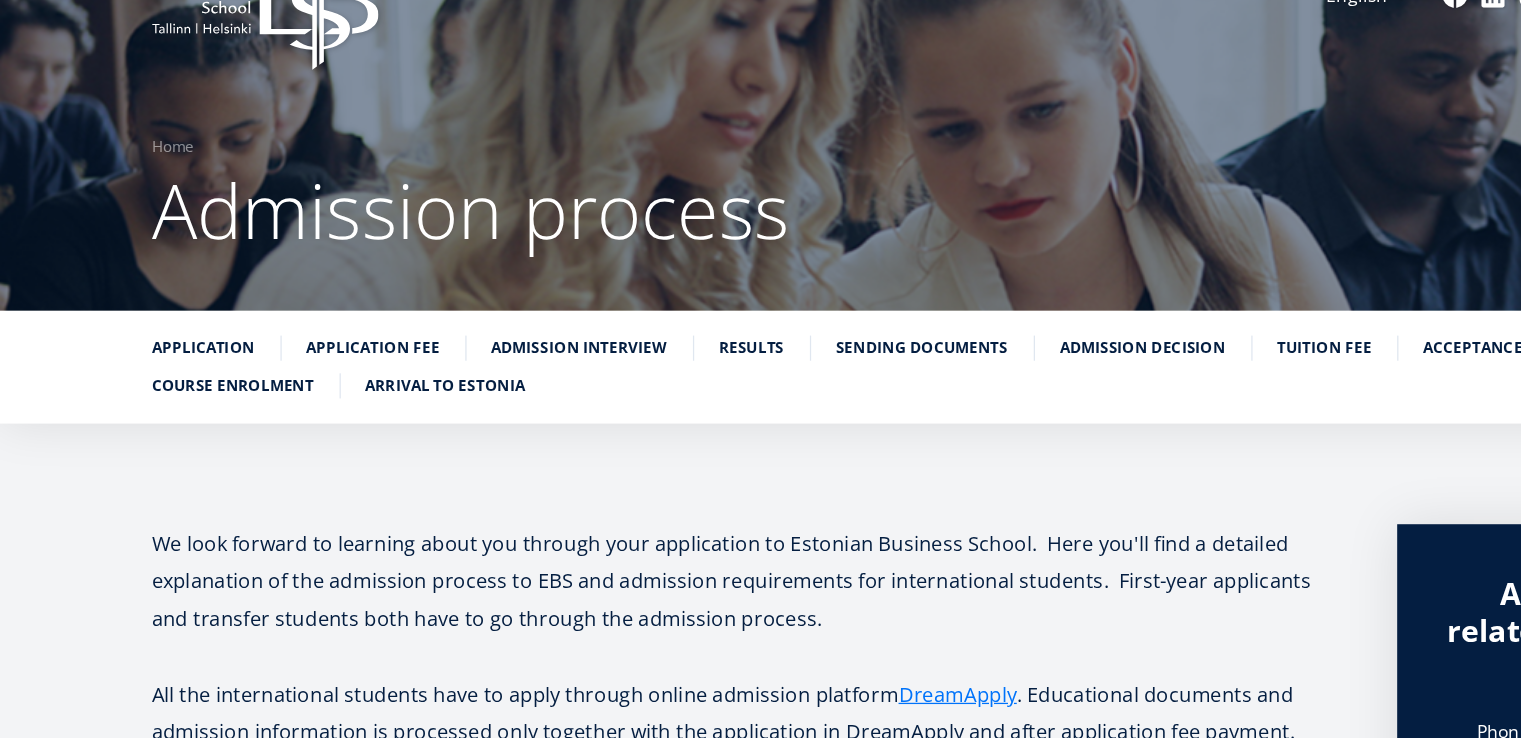 scroll, scrollTop: 0, scrollLeft: 0, axis: both 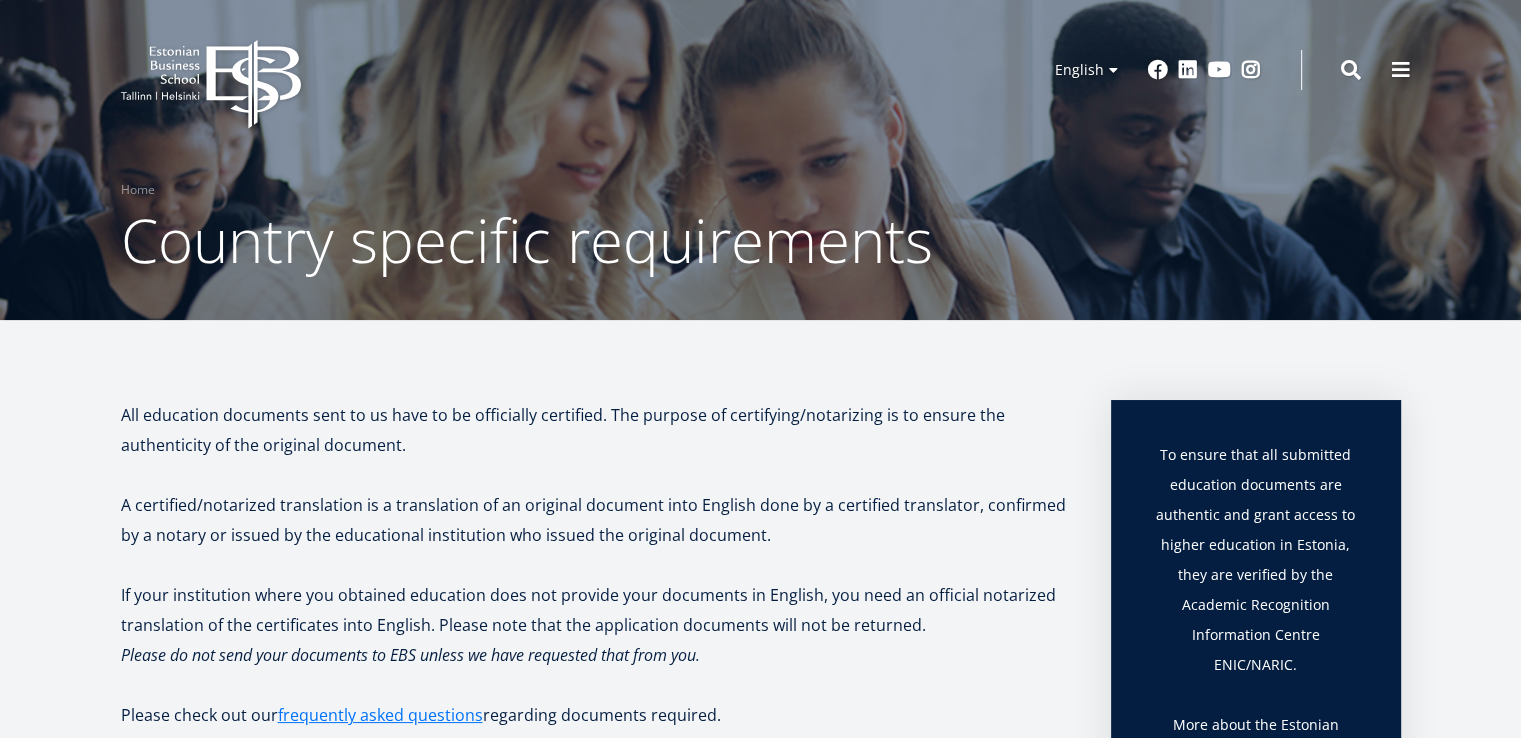 click on "EBS Logo
Created with Sketch.
Kasutaja konto menüü
Log in
Estonian Estonian English
English Estonian English
Social Links
Facebook
Linkedin
Youtube
Instagram" at bounding box center (760, 70) 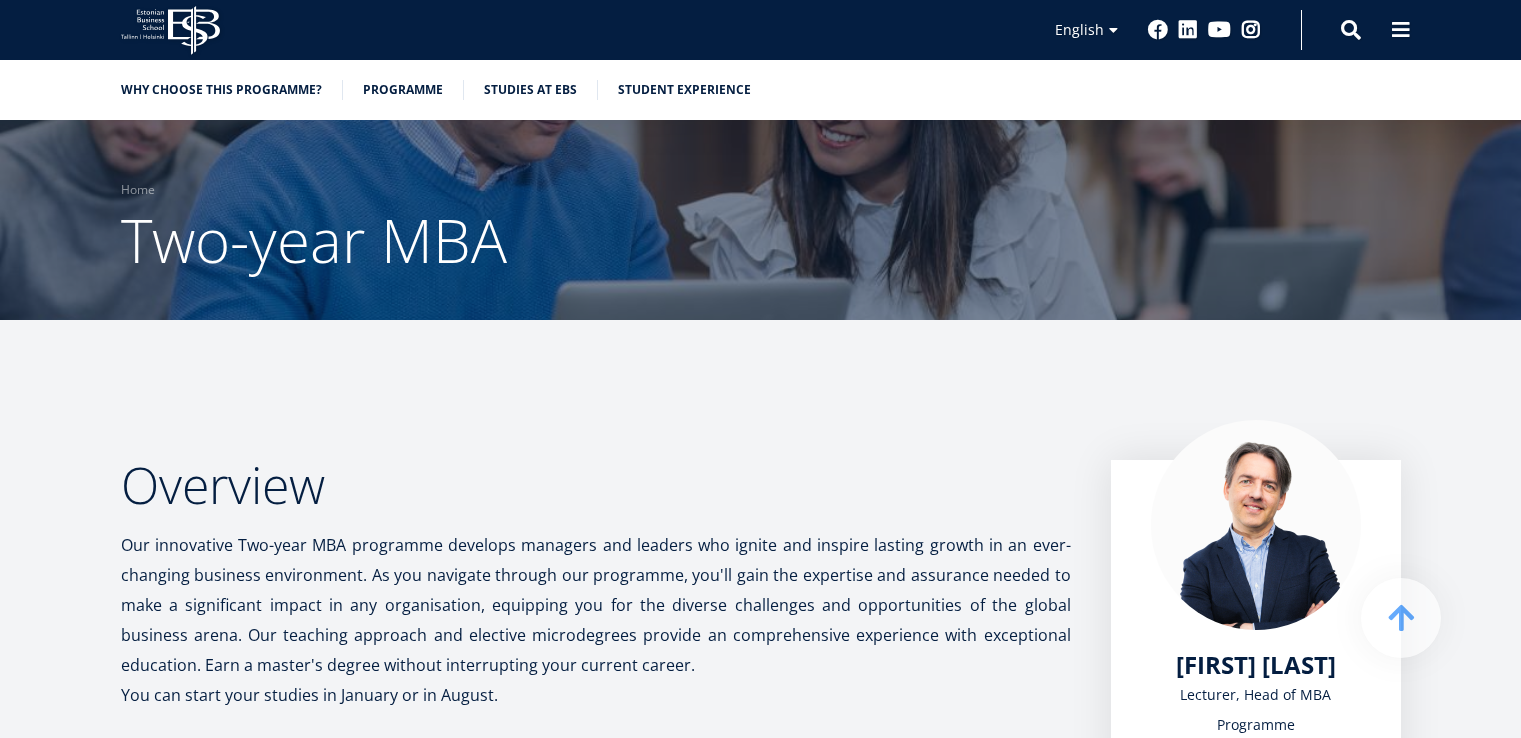 scroll, scrollTop: 5223, scrollLeft: 0, axis: vertical 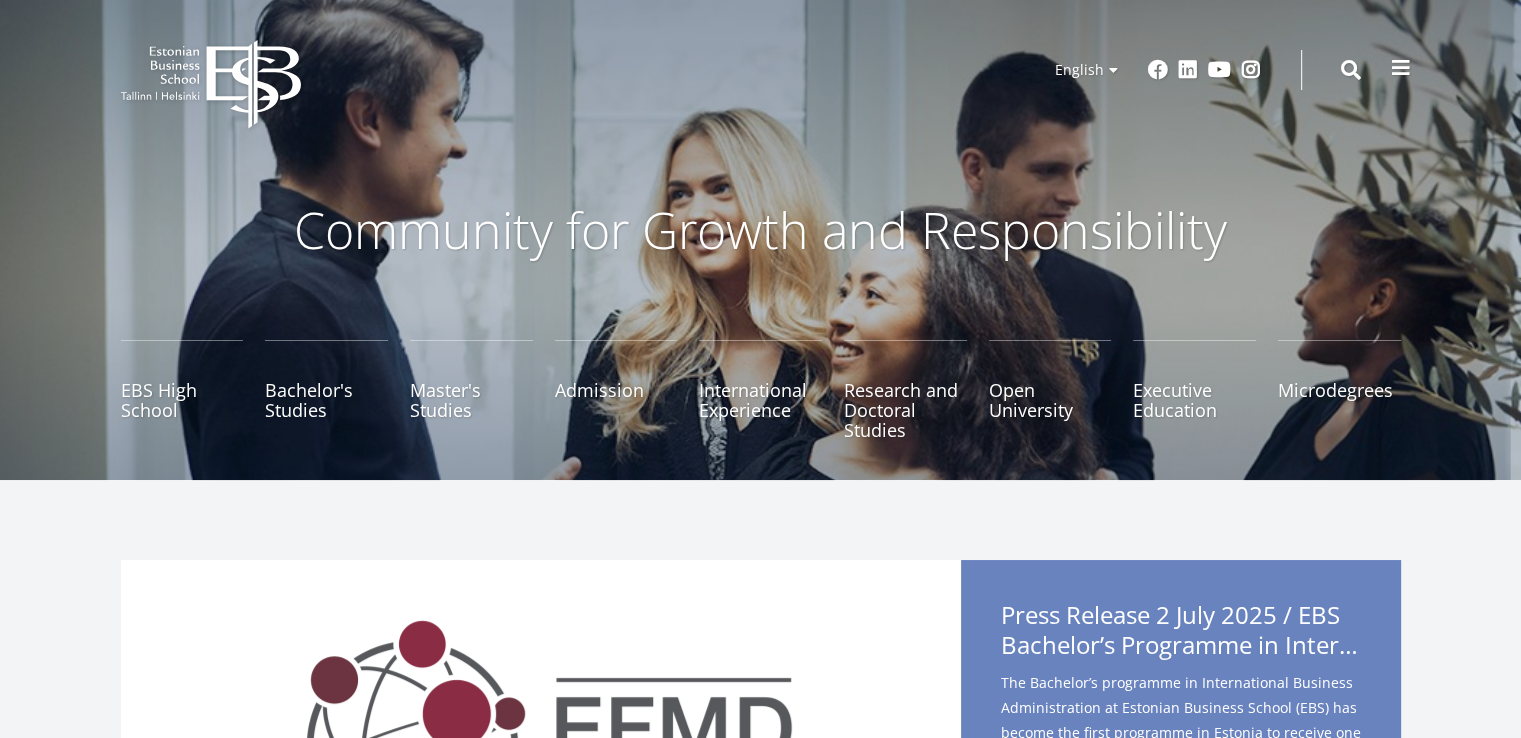 click at bounding box center (1401, 68) 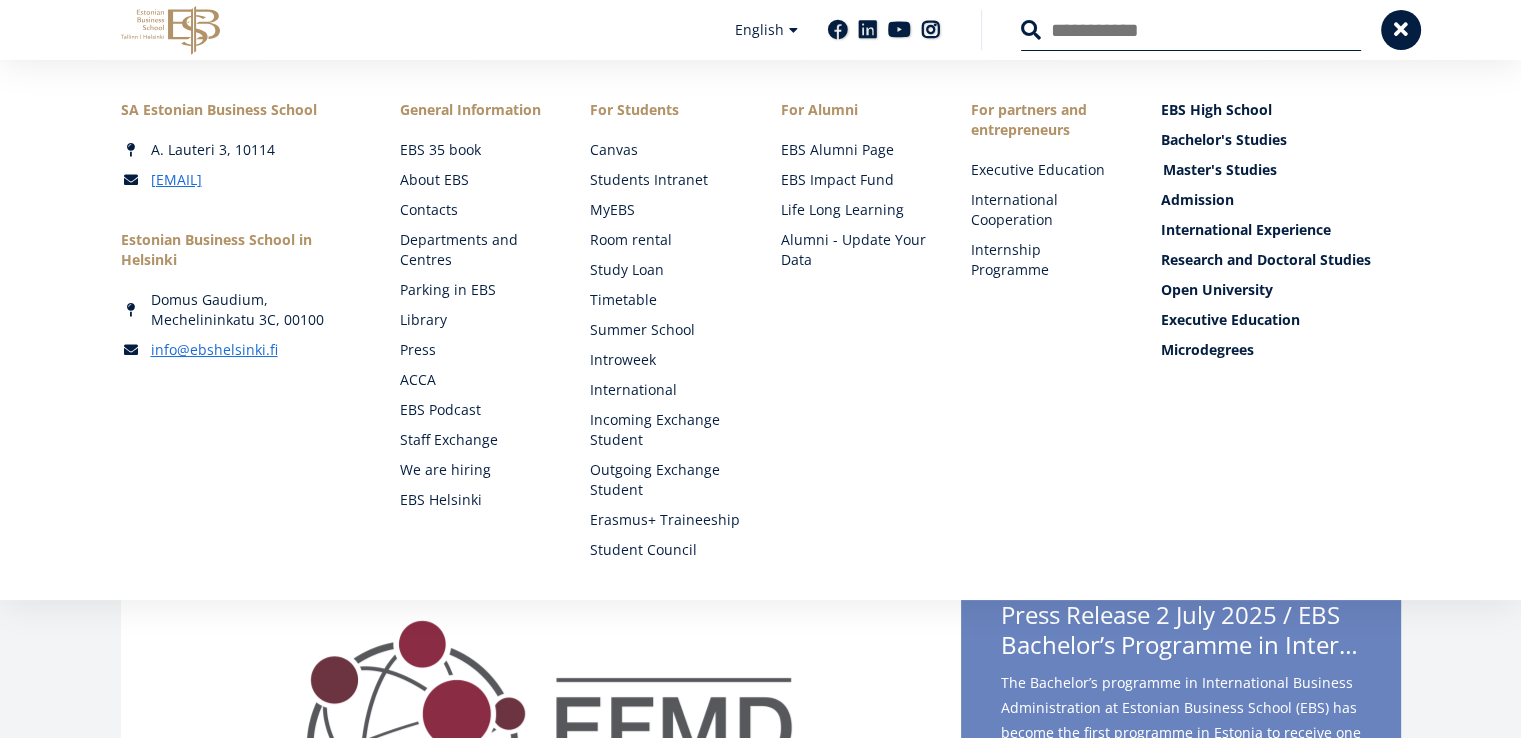 click on "Master's Studies" at bounding box center (1283, 170) 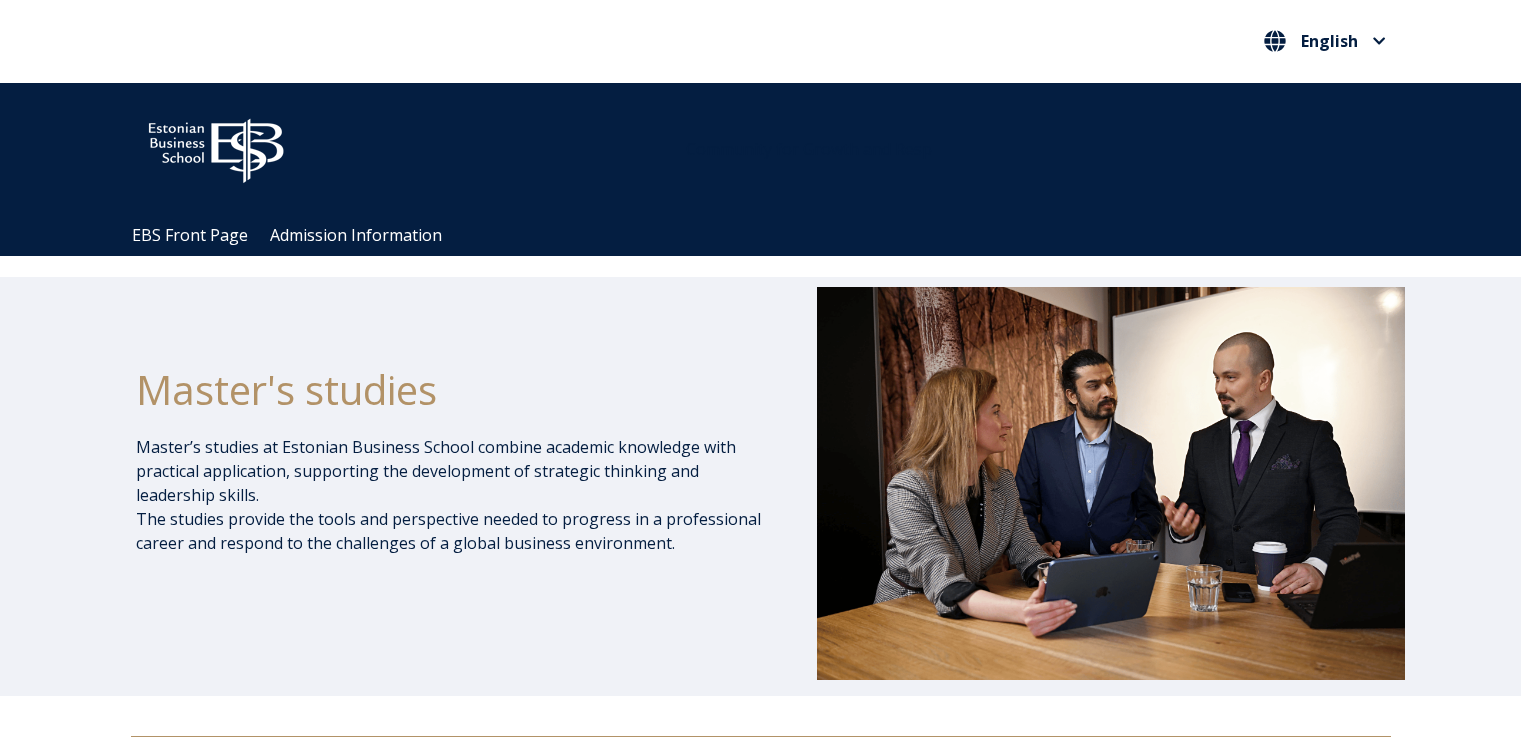 scroll, scrollTop: 152, scrollLeft: 0, axis: vertical 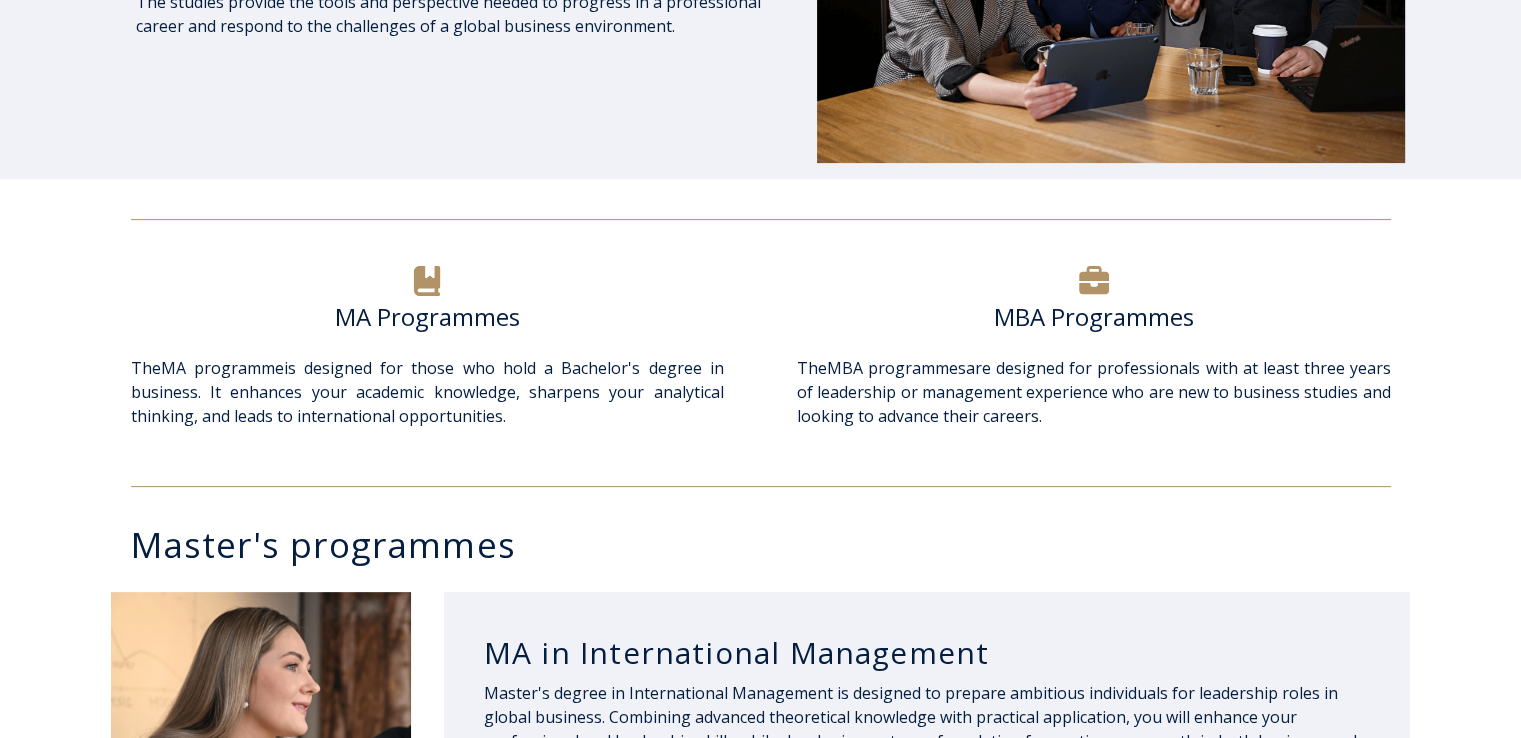 click on "MA Programmes" at bounding box center [427, 317] 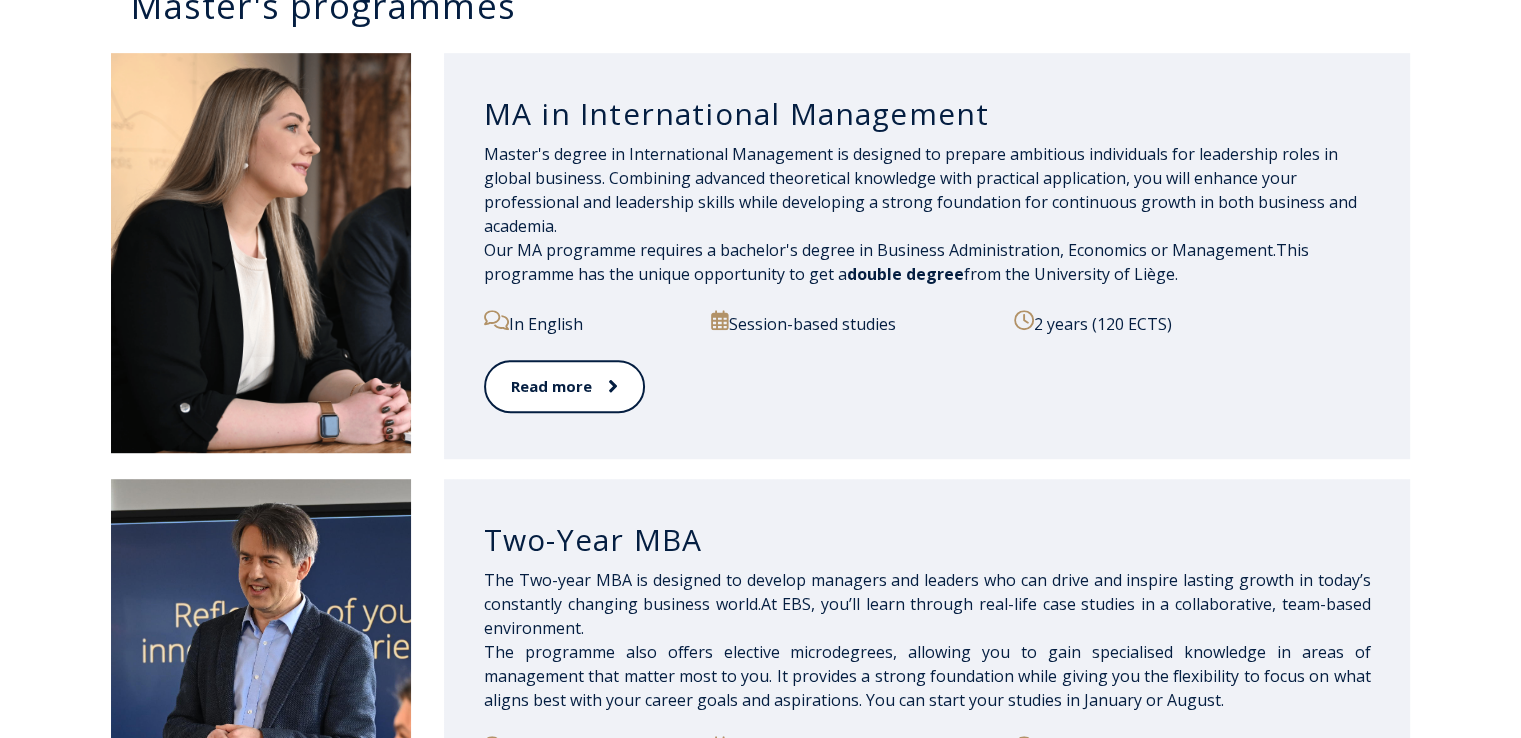 scroll, scrollTop: 1061, scrollLeft: 0, axis: vertical 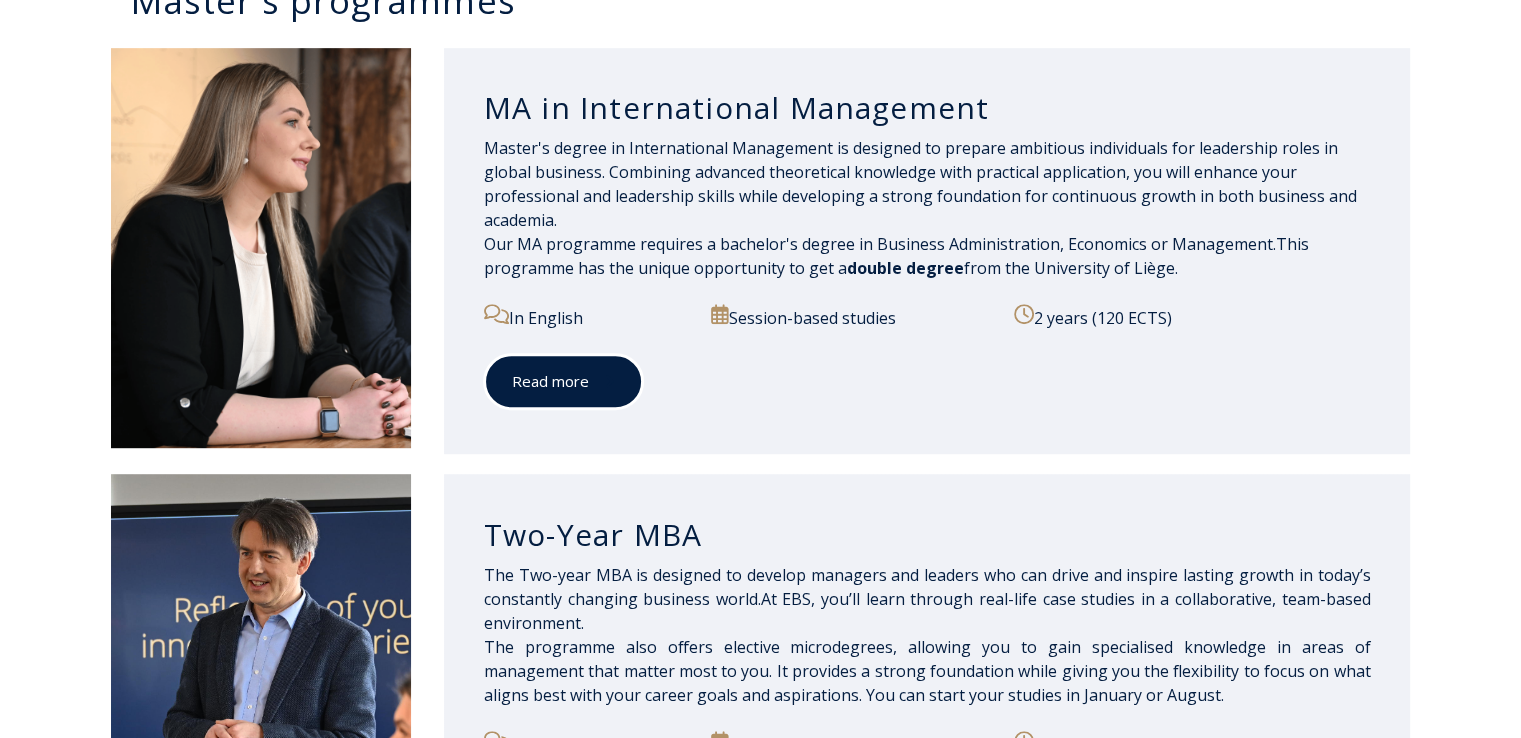 click on "Read more" at bounding box center (563, 381) 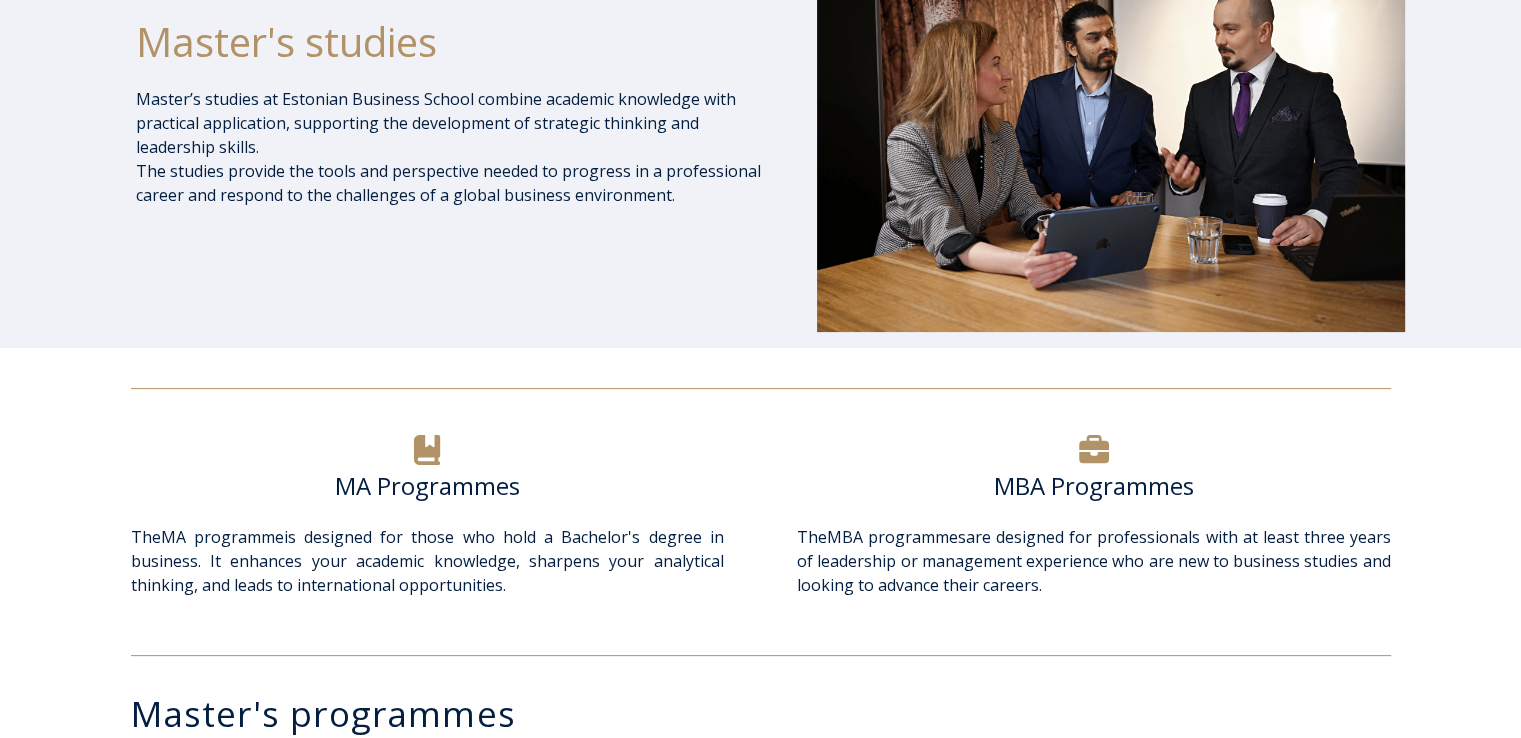 scroll, scrollTop: 0, scrollLeft: 0, axis: both 